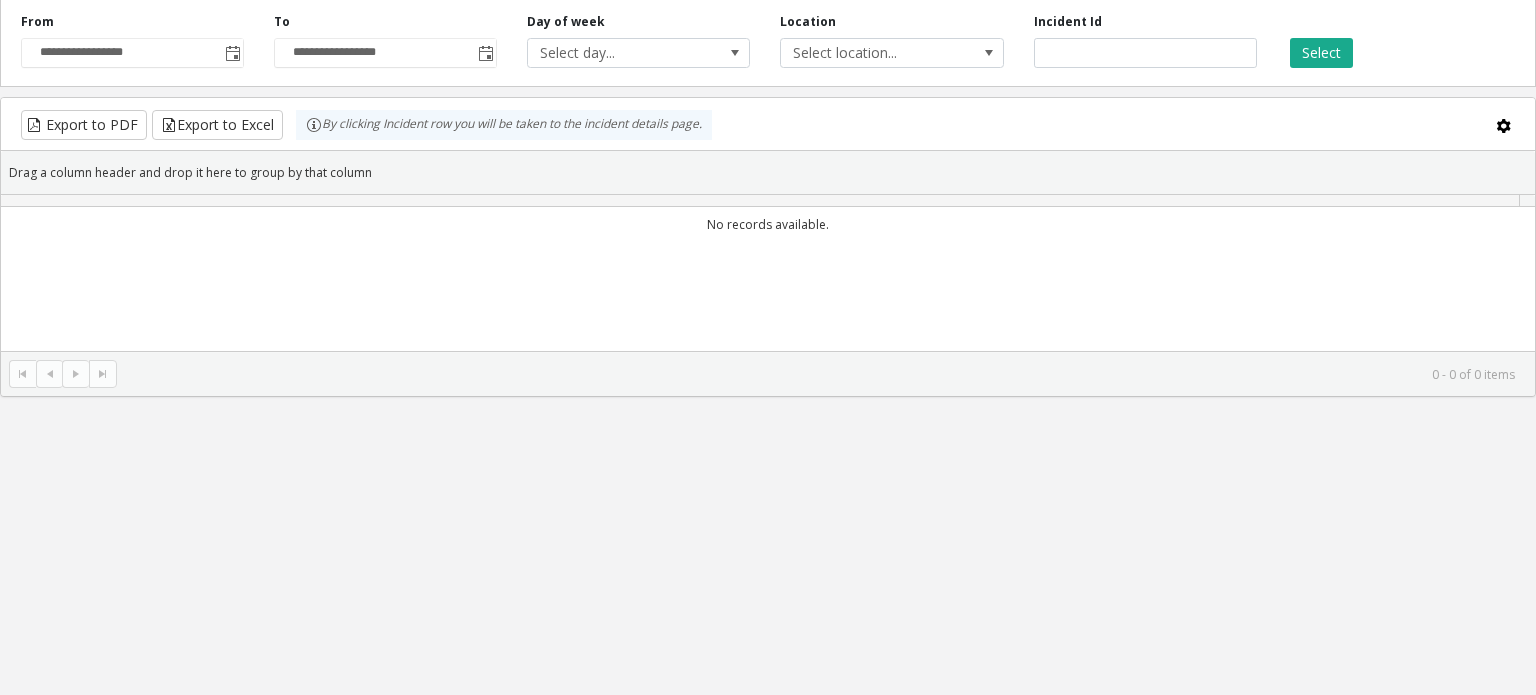 scroll, scrollTop: 0, scrollLeft: 0, axis: both 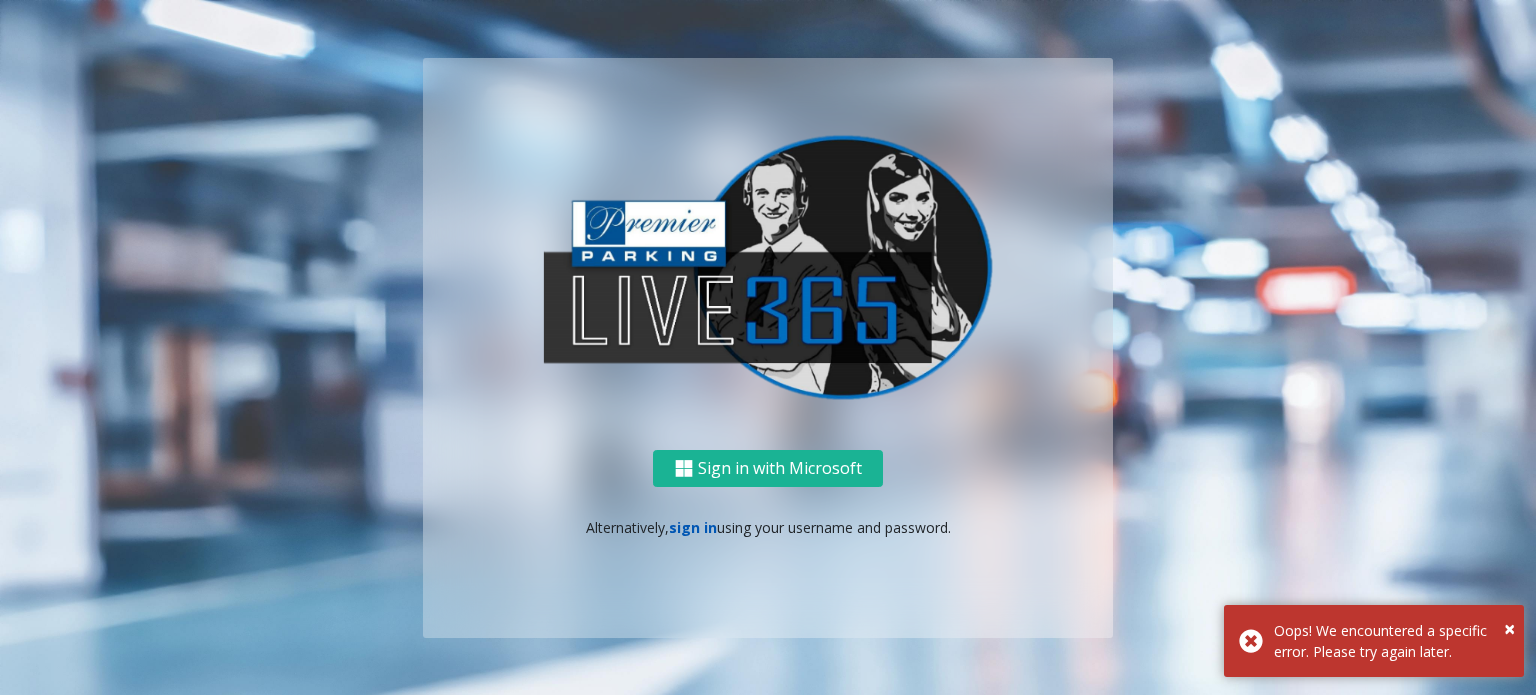 click on "sign in" 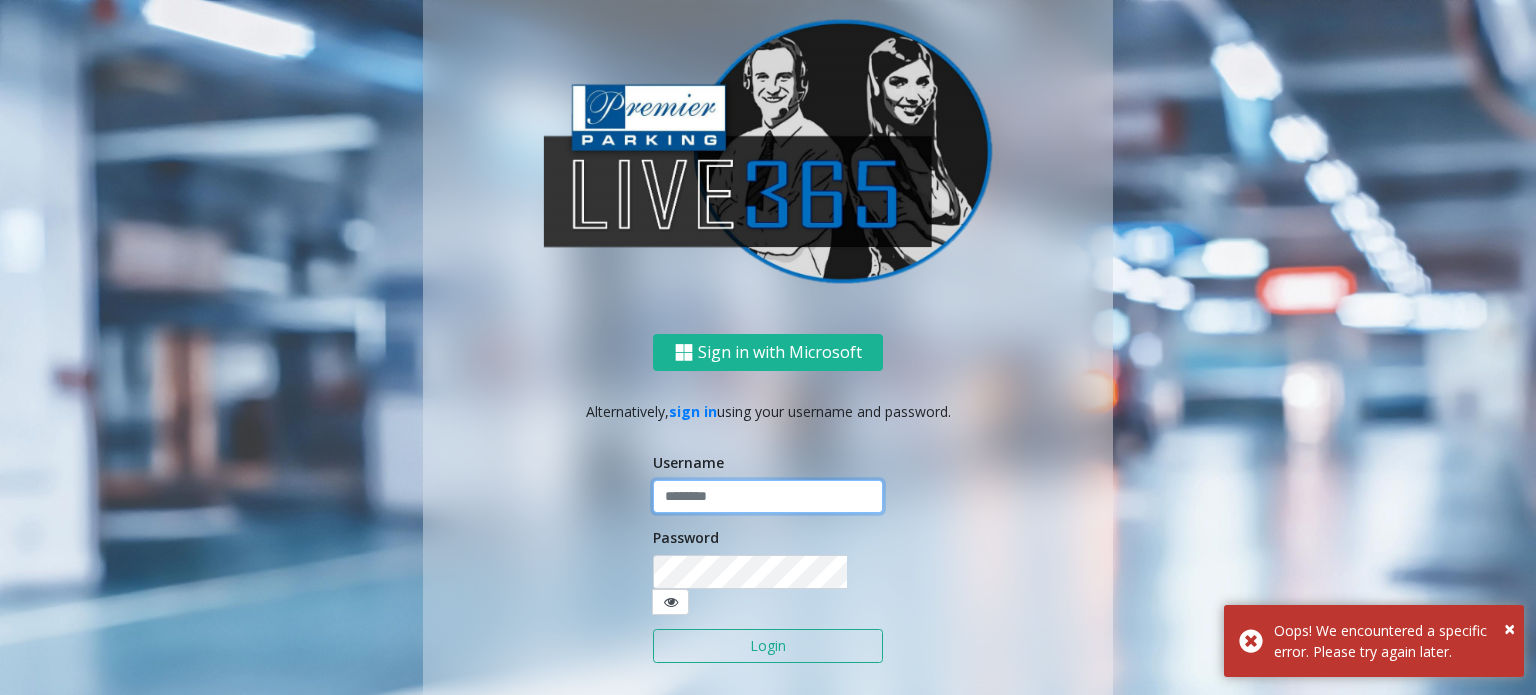 type on "******" 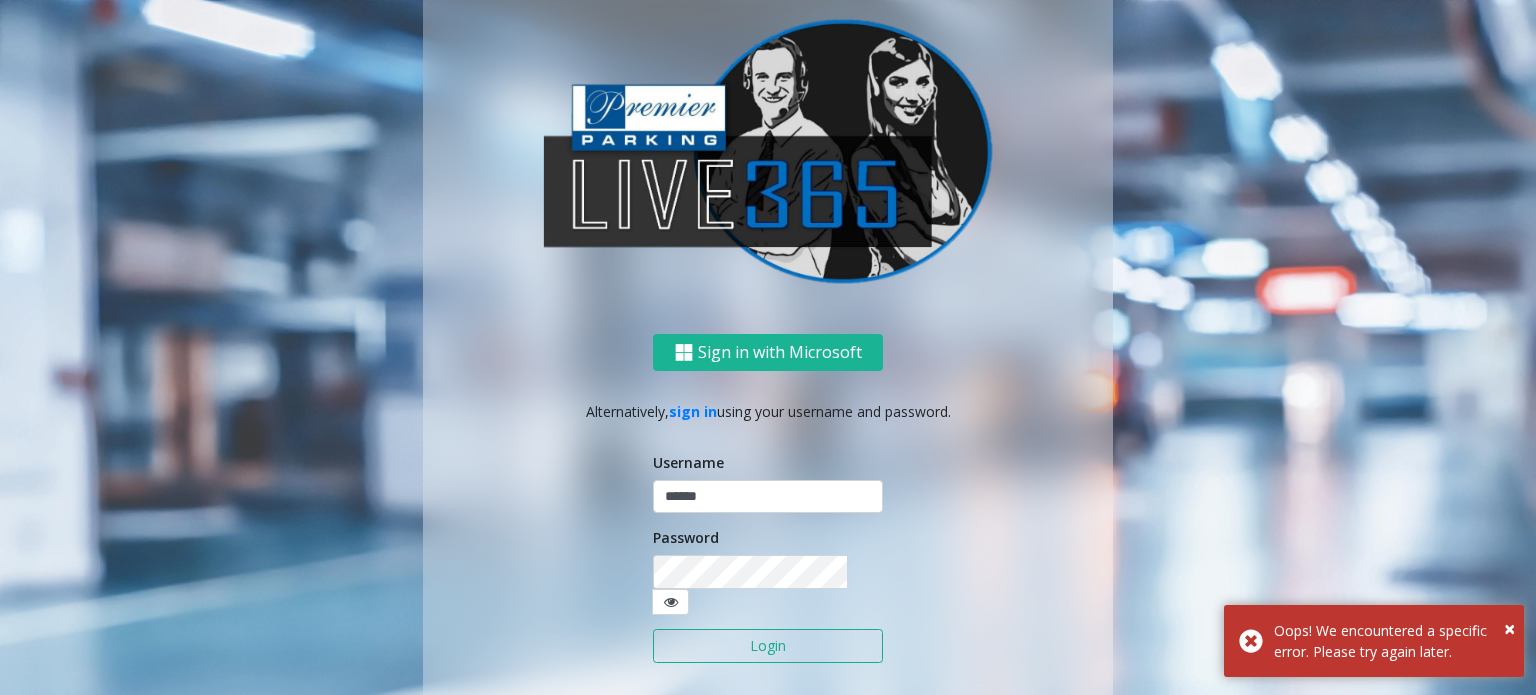 click on "Login" 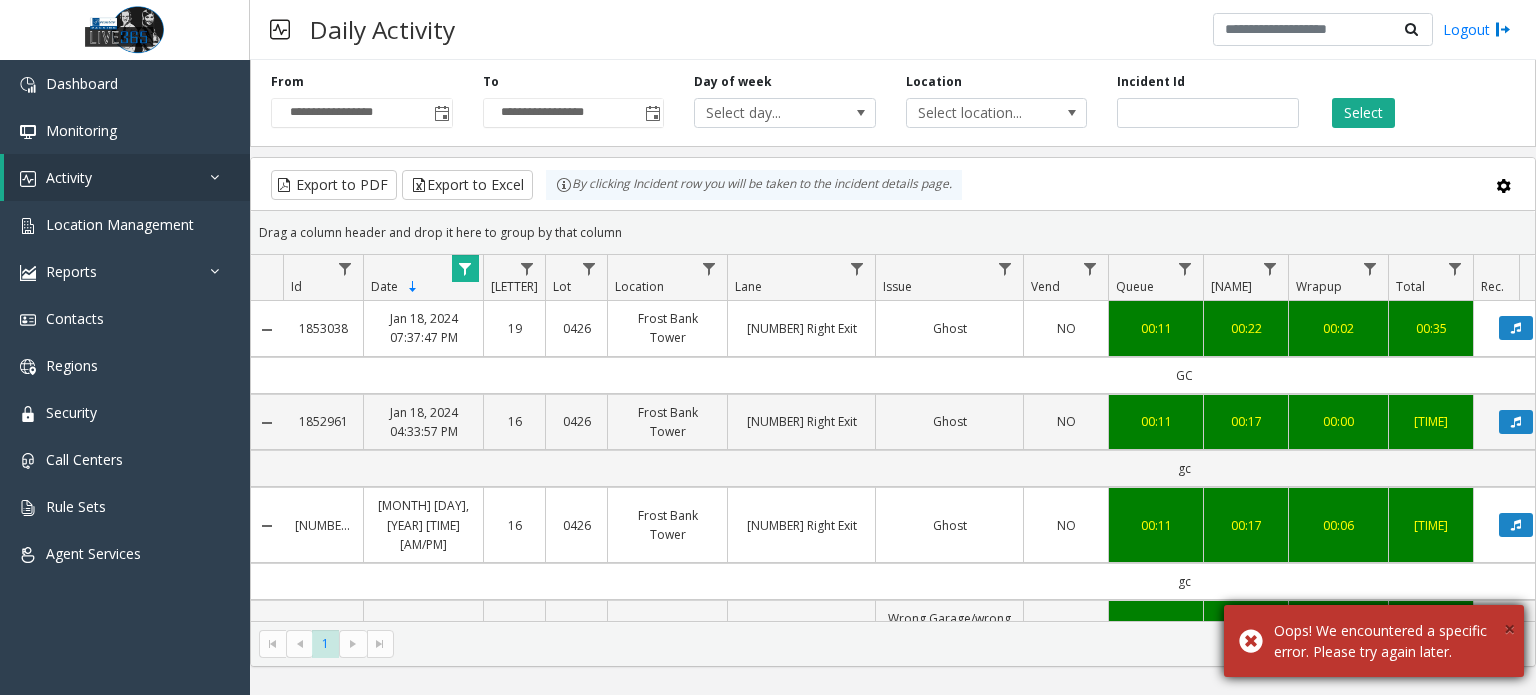 click on "×" at bounding box center (1509, 628) 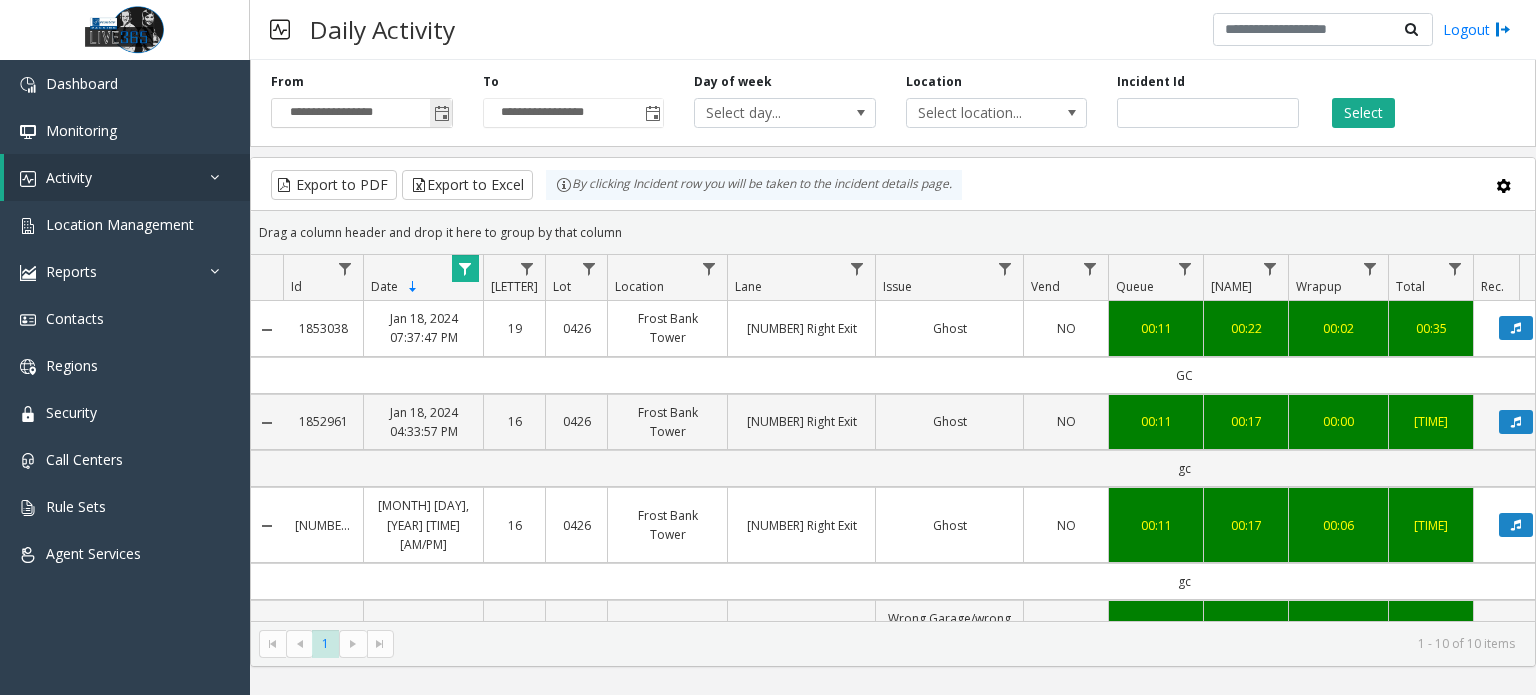 click 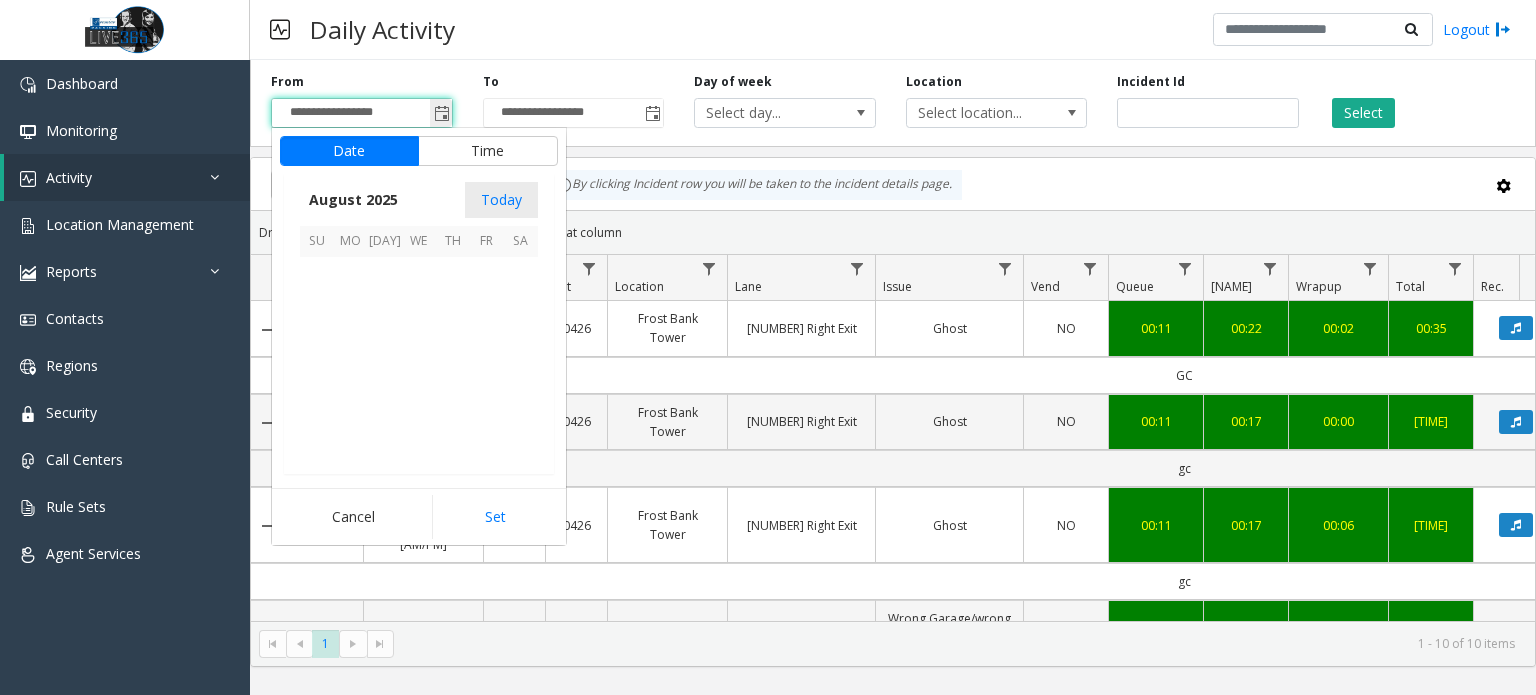 scroll, scrollTop: 358666, scrollLeft: 0, axis: vertical 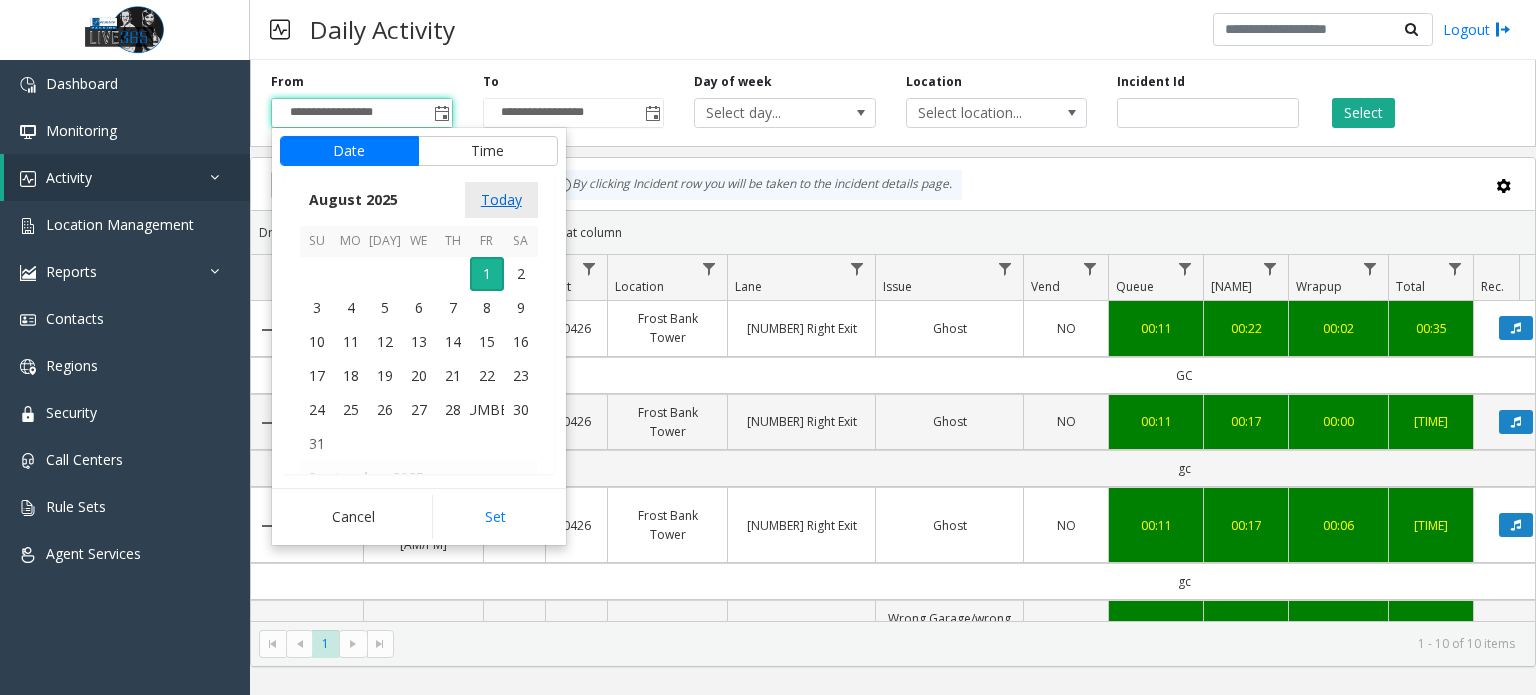 click on "Today" at bounding box center [501, 200] 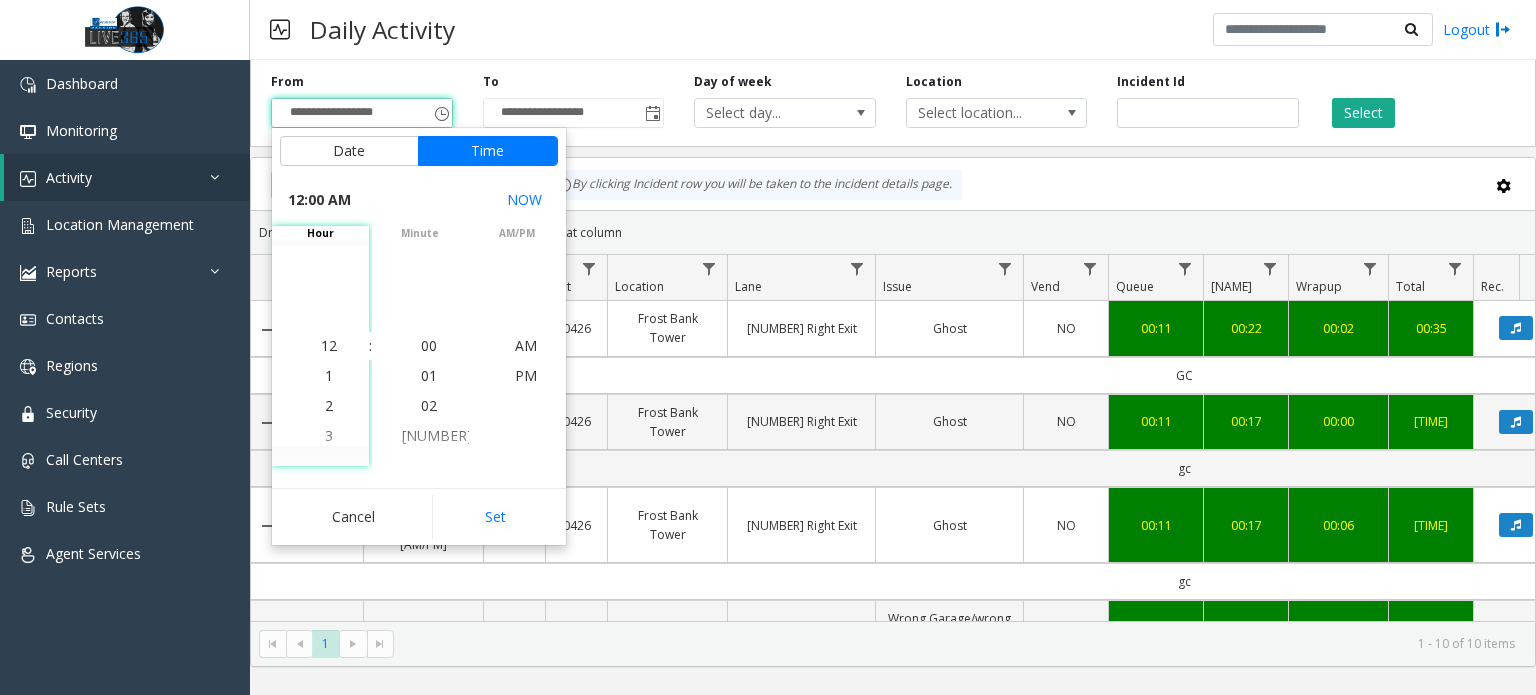 click on "12:00 AM" 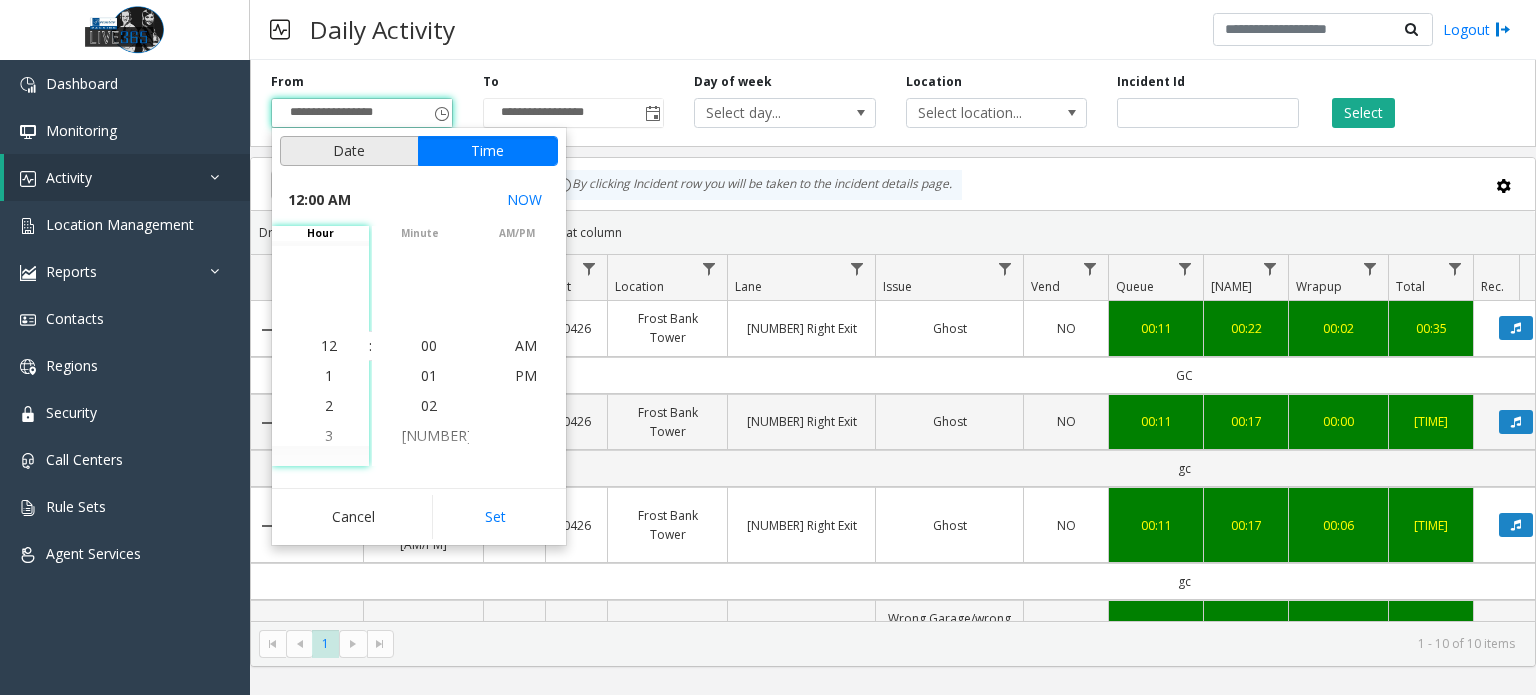click on "Date" 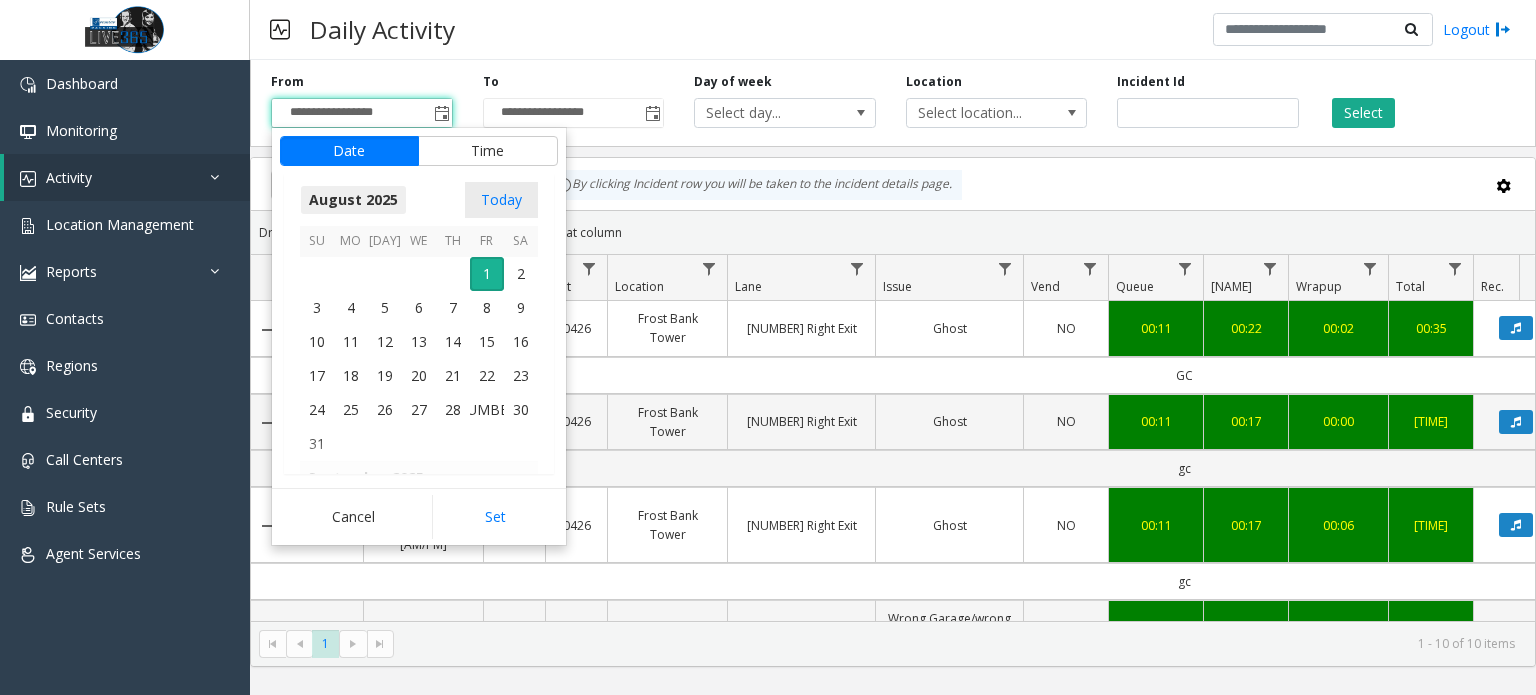 click on "August 2025" at bounding box center (353, 200) 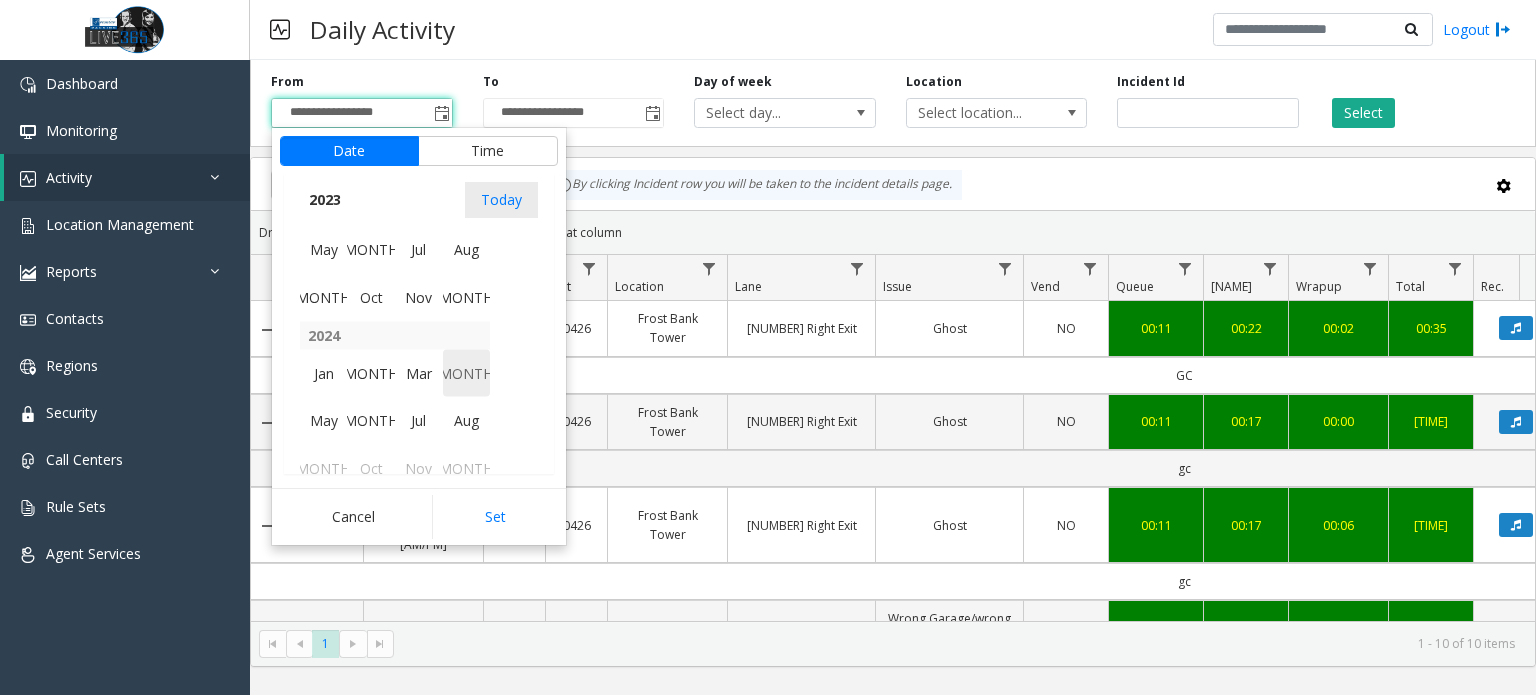 scroll, scrollTop: 21150, scrollLeft: 0, axis: vertical 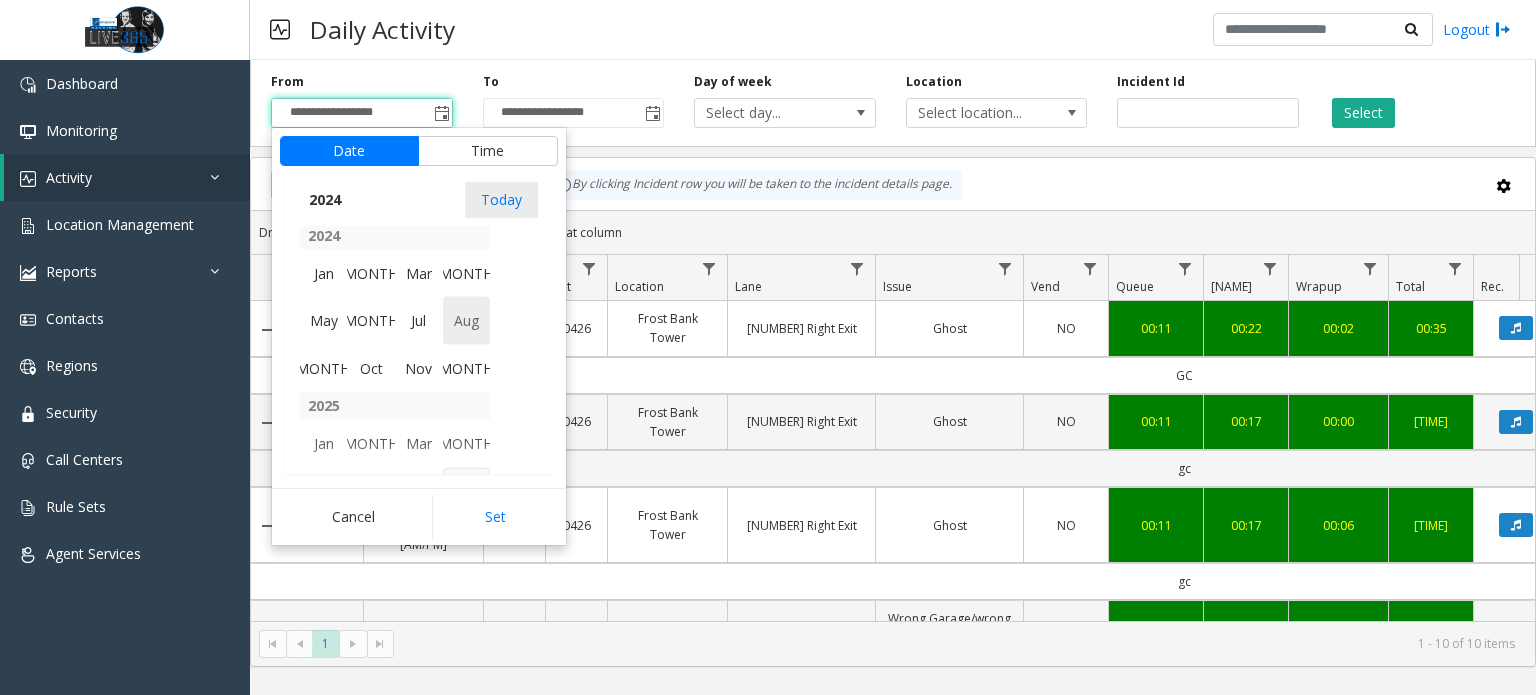 click on "Aug" at bounding box center [467, 321] 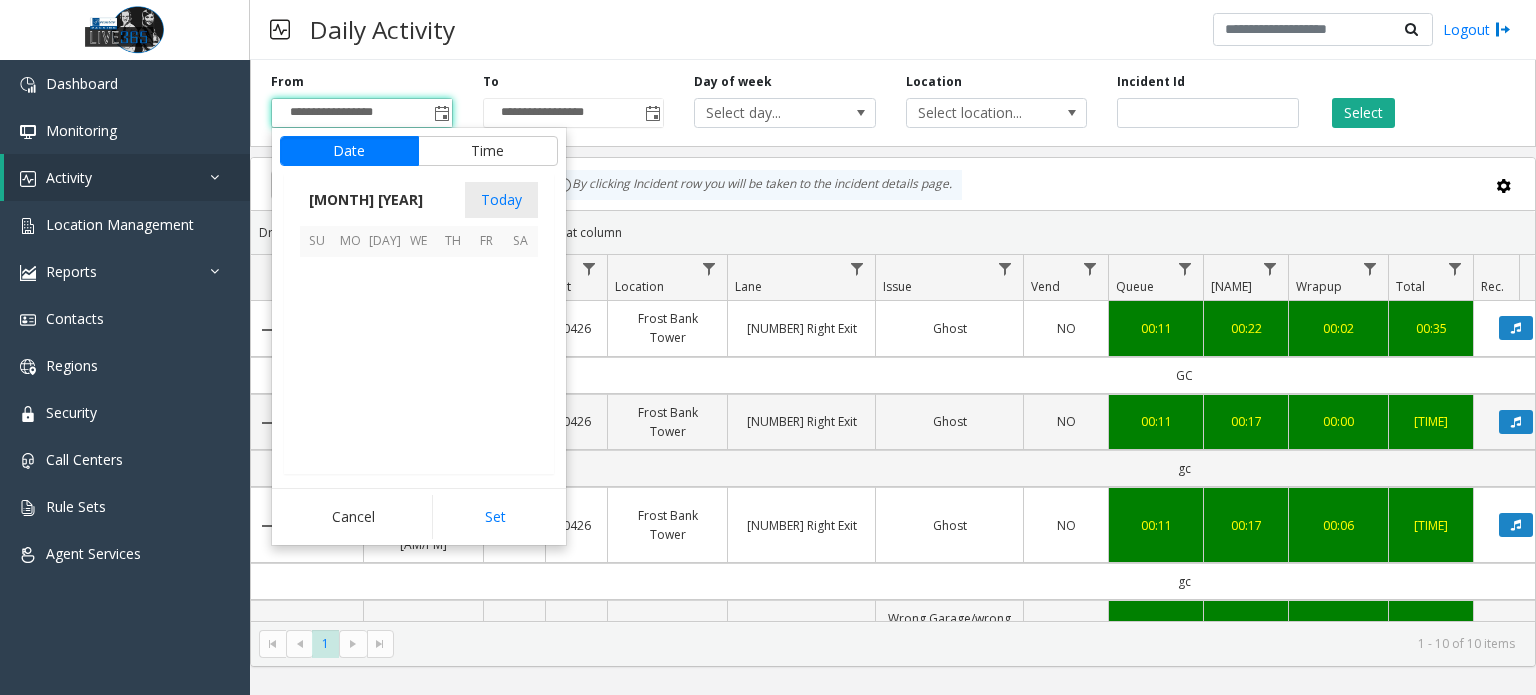 scroll, scrollTop: 355810, scrollLeft: 0, axis: vertical 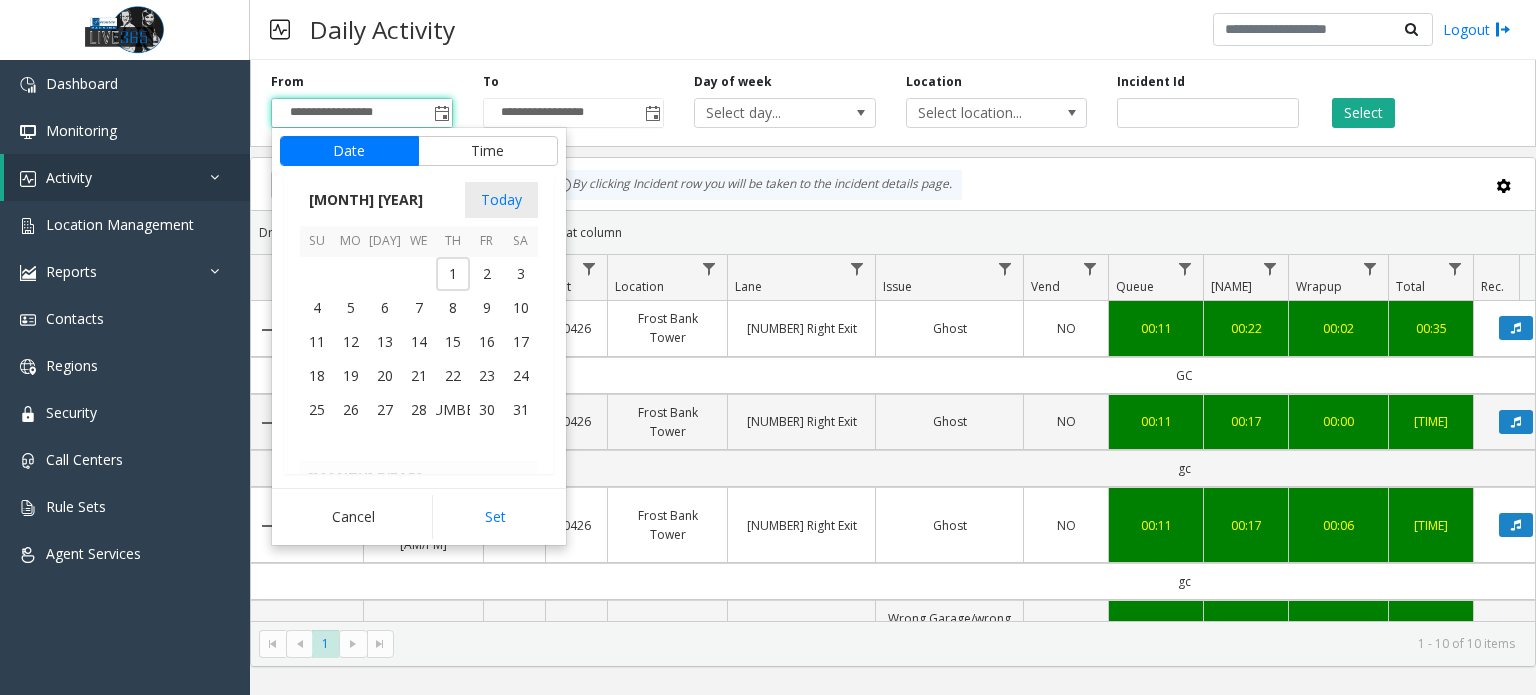 click on "Set" 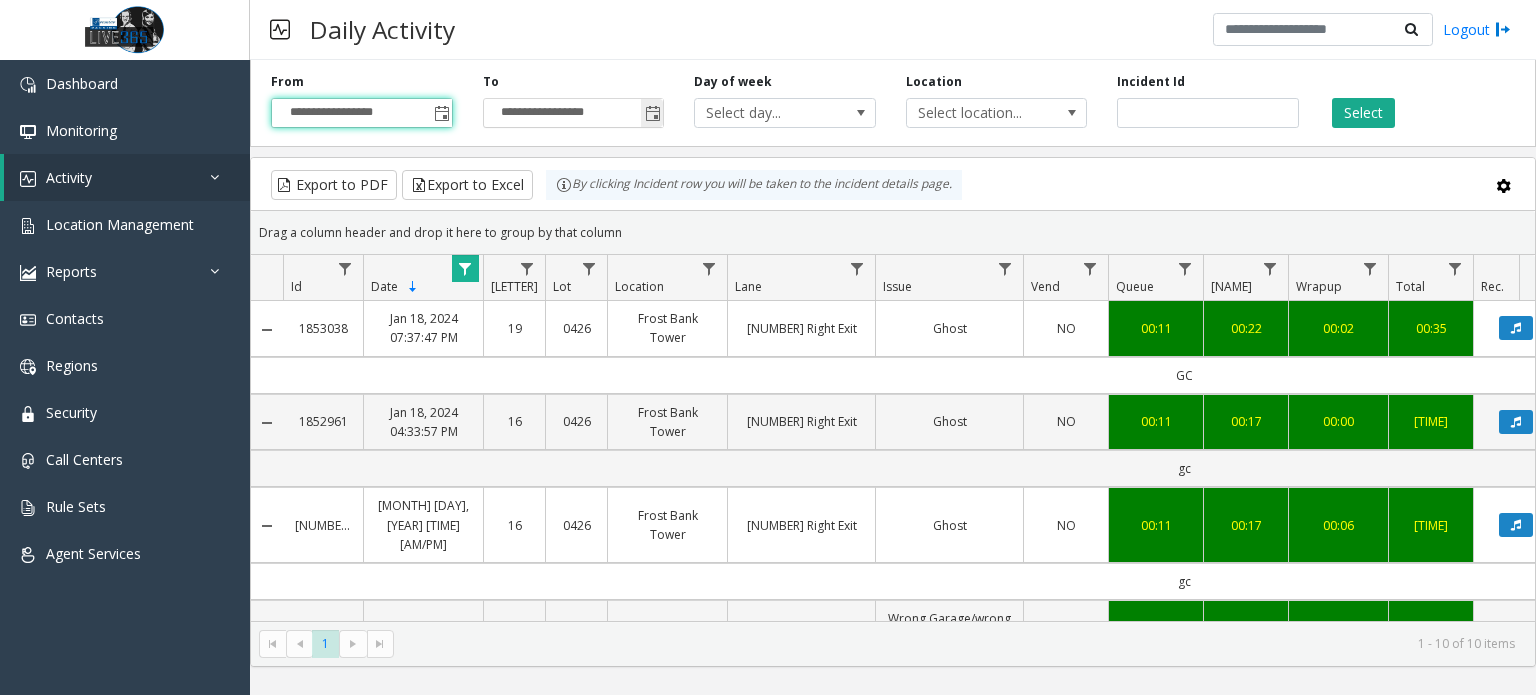 click 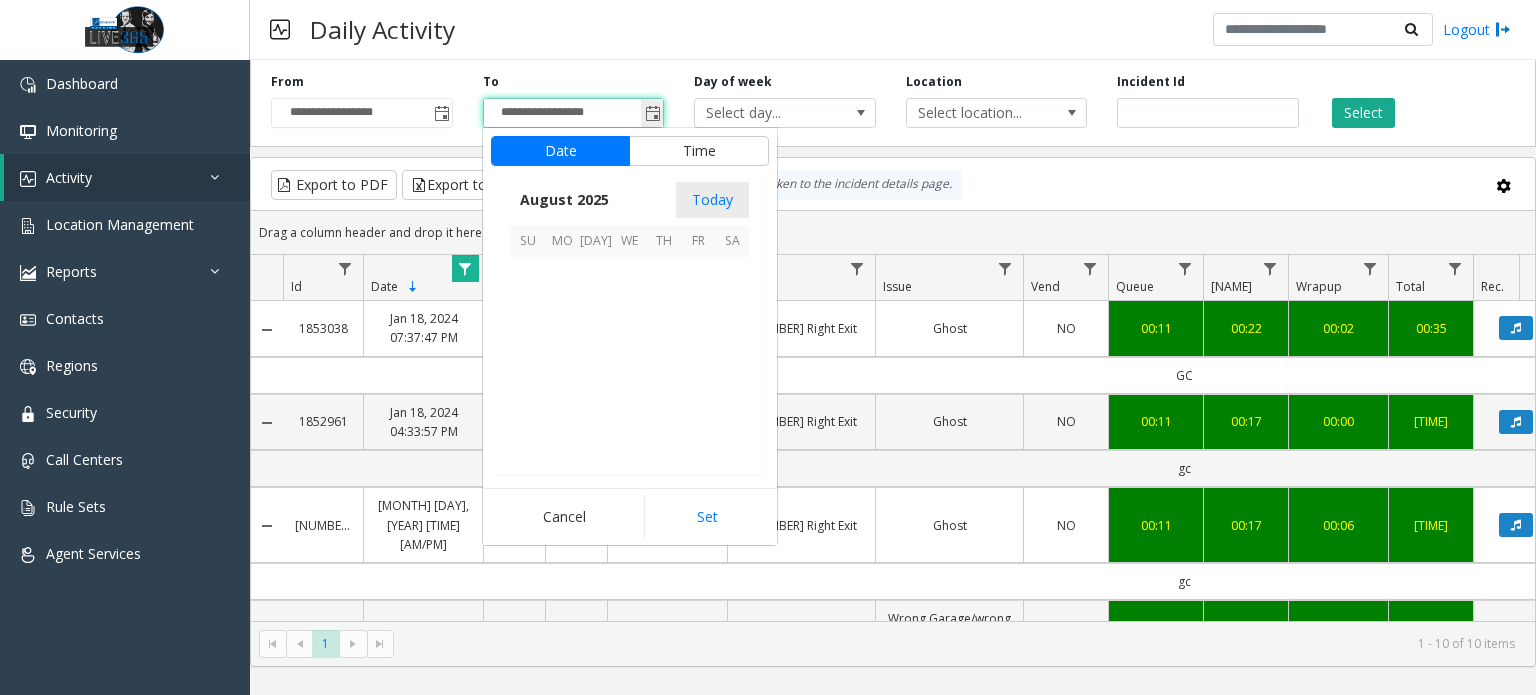 scroll, scrollTop: 358666, scrollLeft: 0, axis: vertical 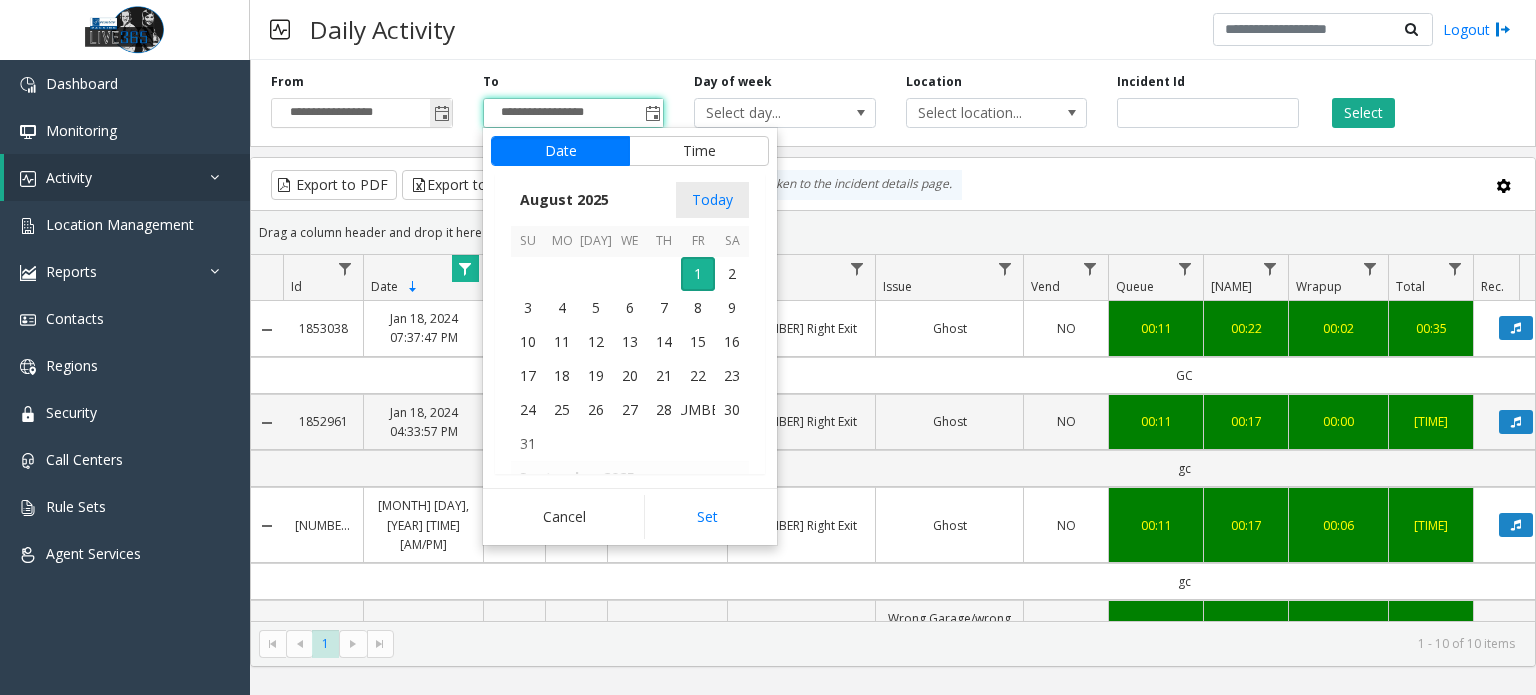 click on "**********" at bounding box center (362, 113) 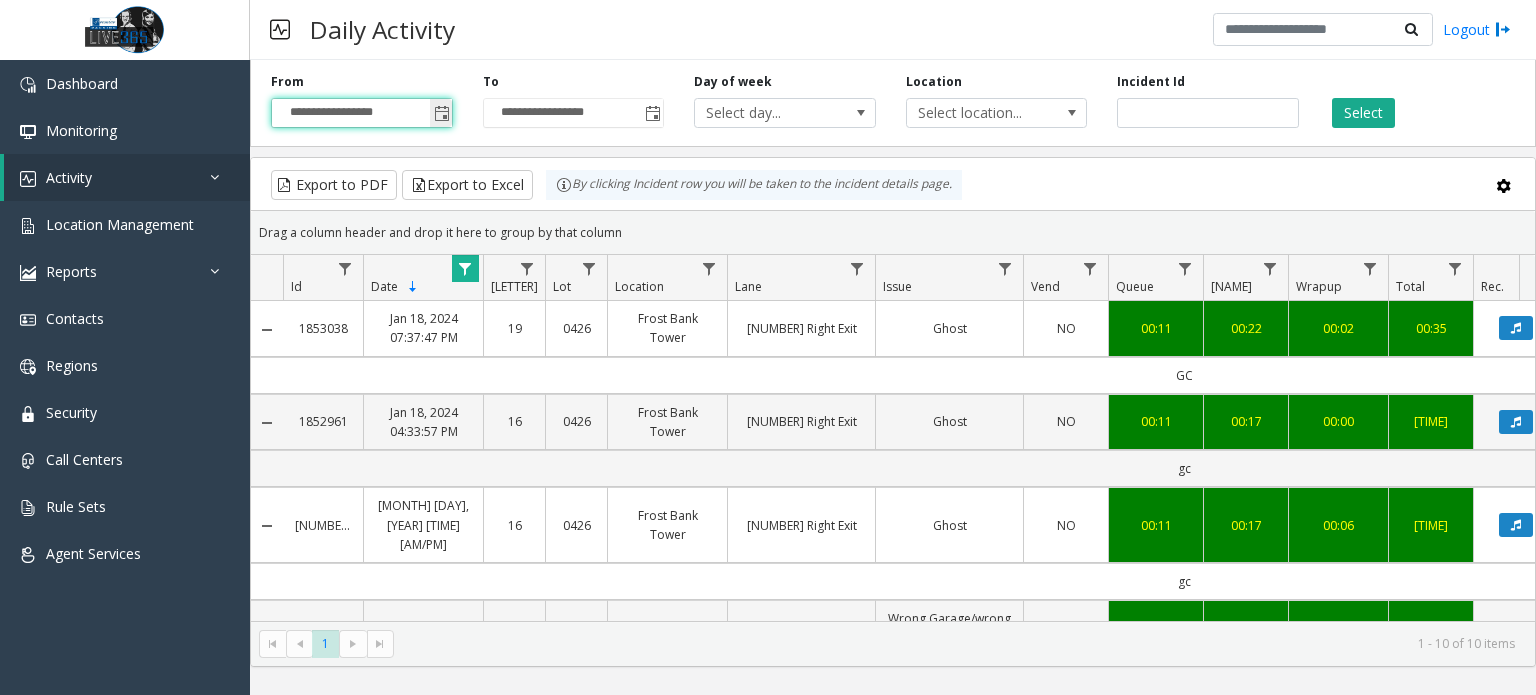 click on "**********" at bounding box center (362, 113) 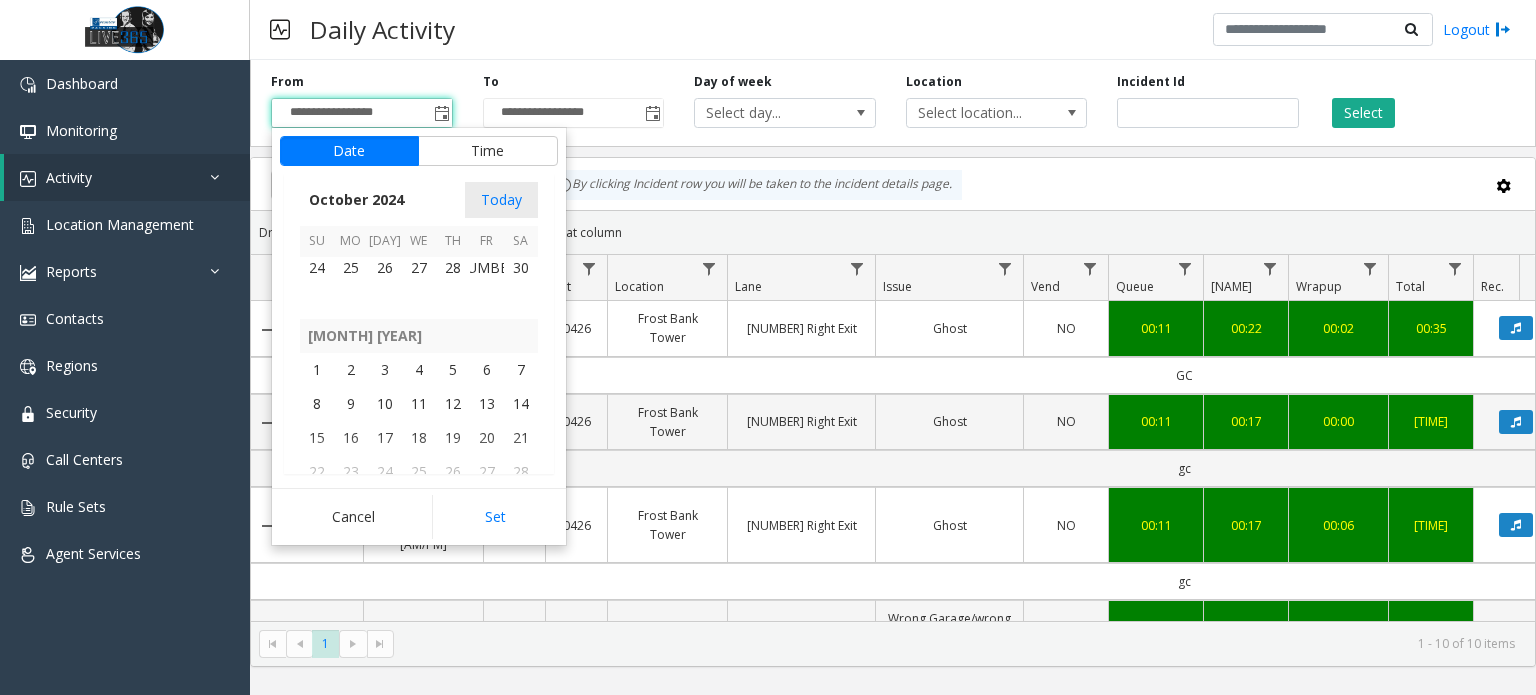scroll, scrollTop: 355966, scrollLeft: 0, axis: vertical 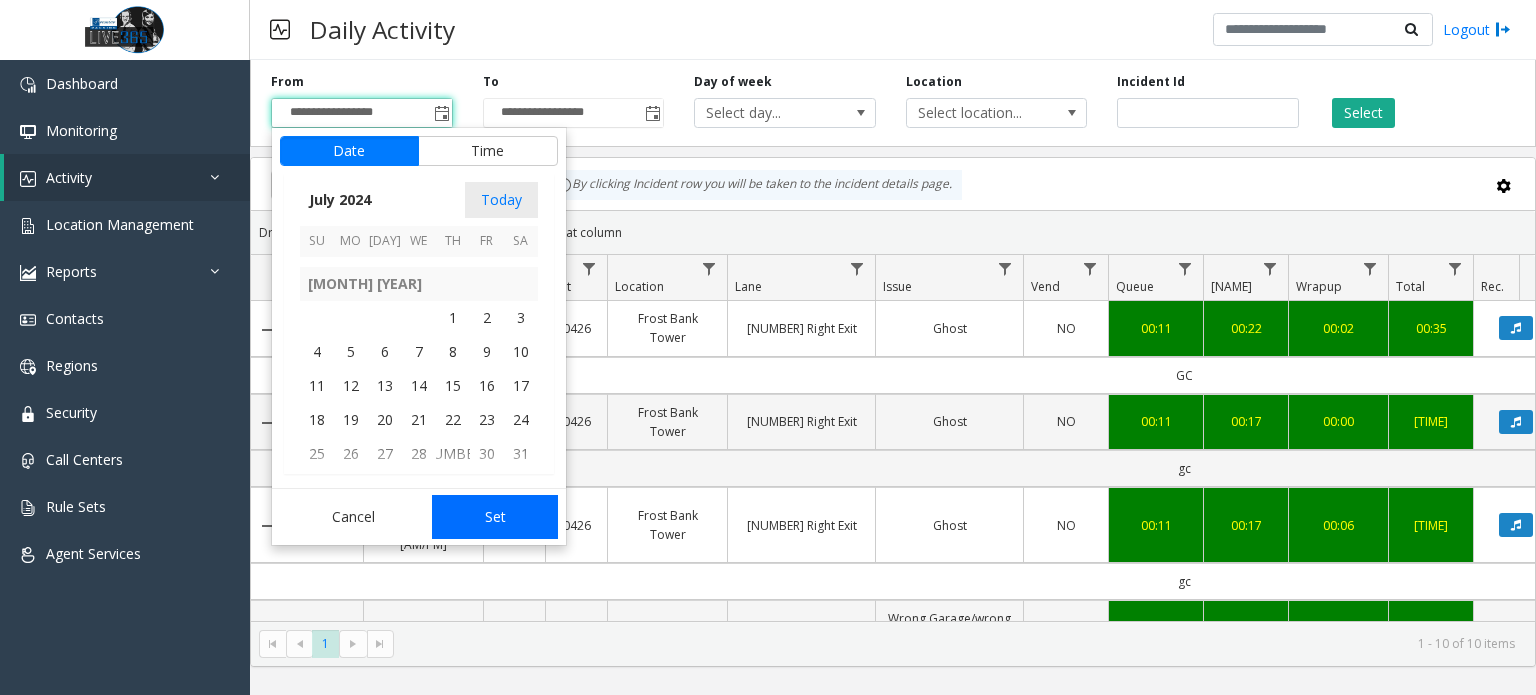 drag, startPoint x: 388, startPoint y: 412, endPoint x: 470, endPoint y: 494, distance: 115.965515 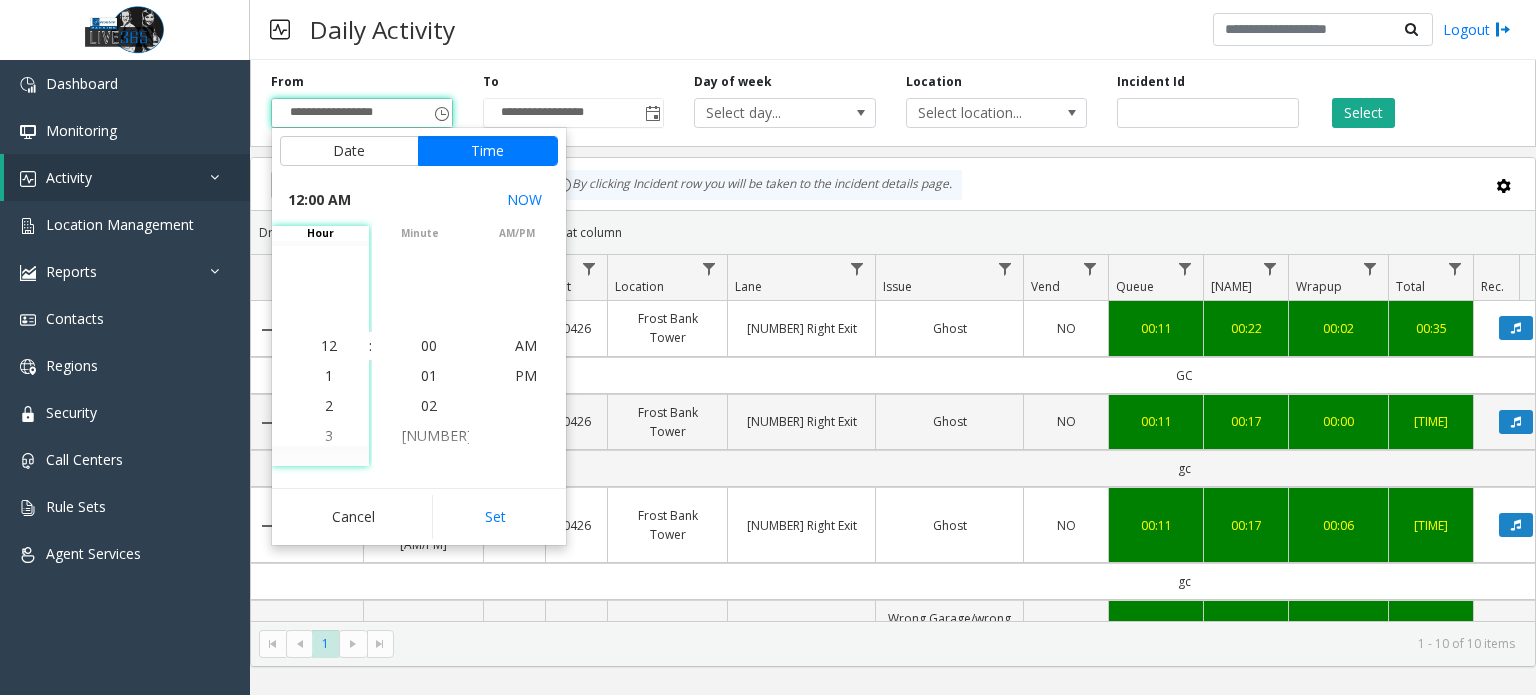 click on "Set" 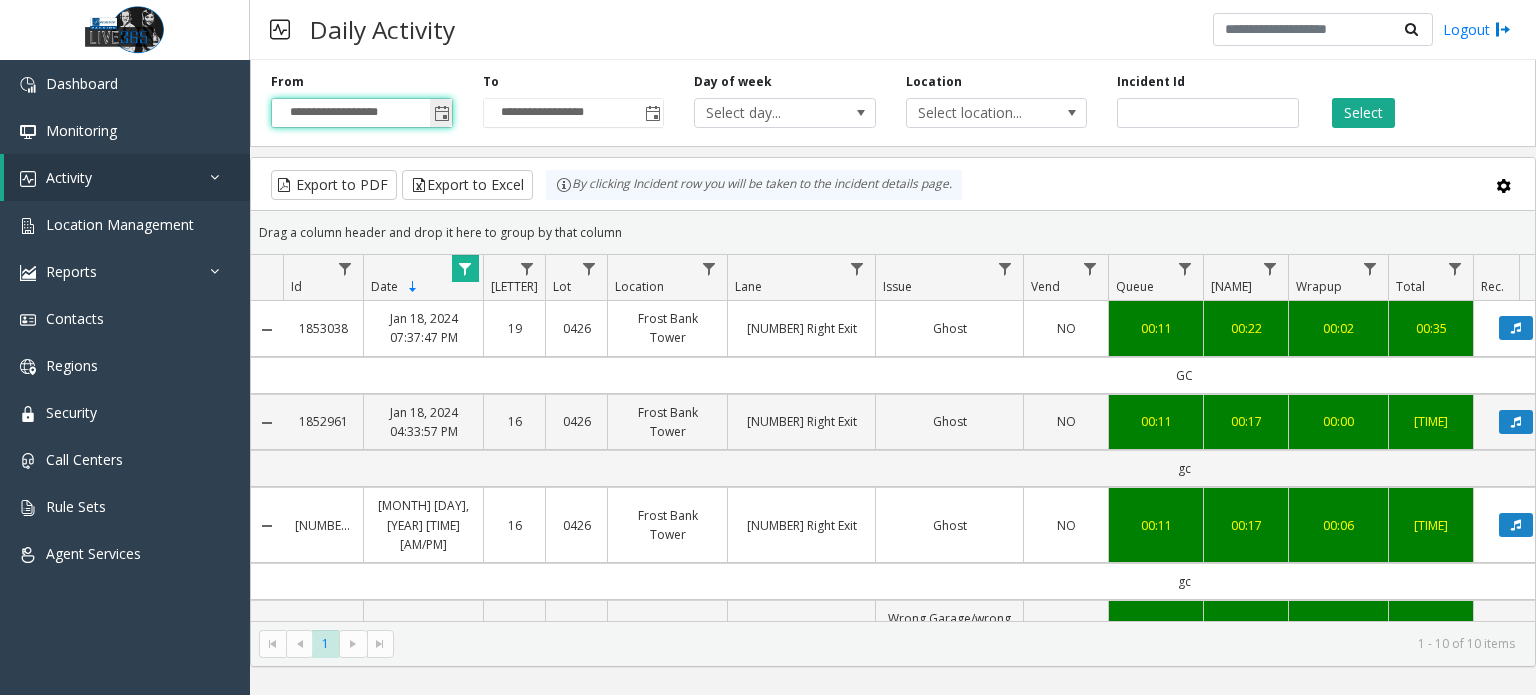 click 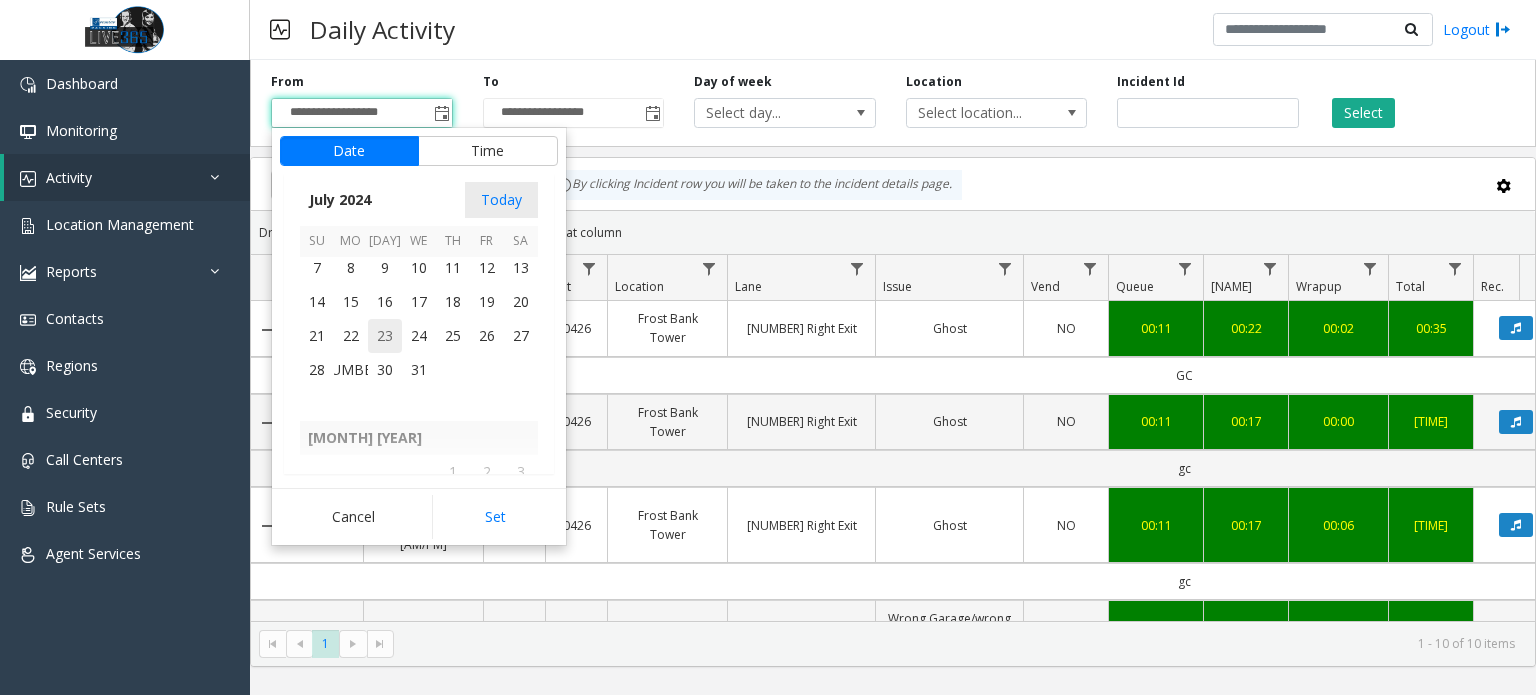 scroll, scrollTop: 355566, scrollLeft: 0, axis: vertical 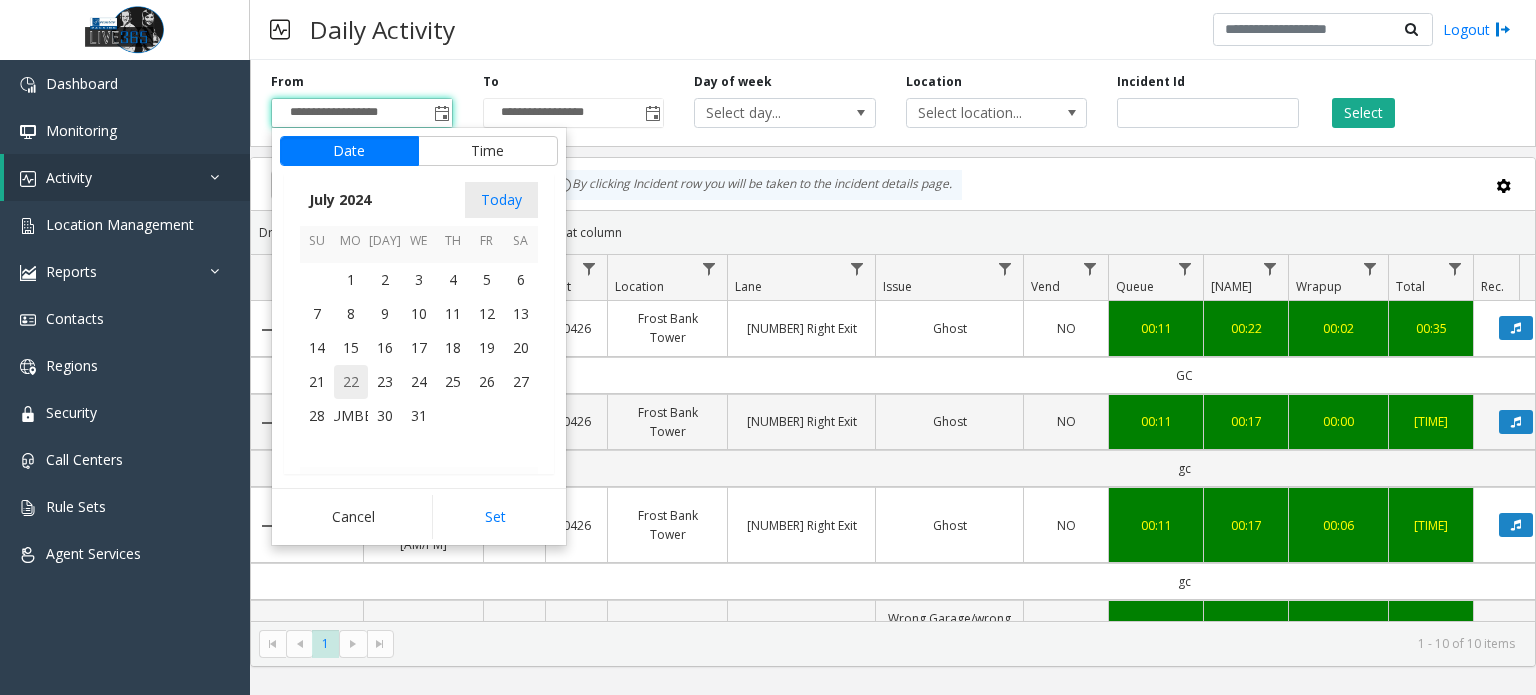 drag, startPoint x: 348, startPoint y: 377, endPoint x: 384, endPoint y: 356, distance: 41.677334 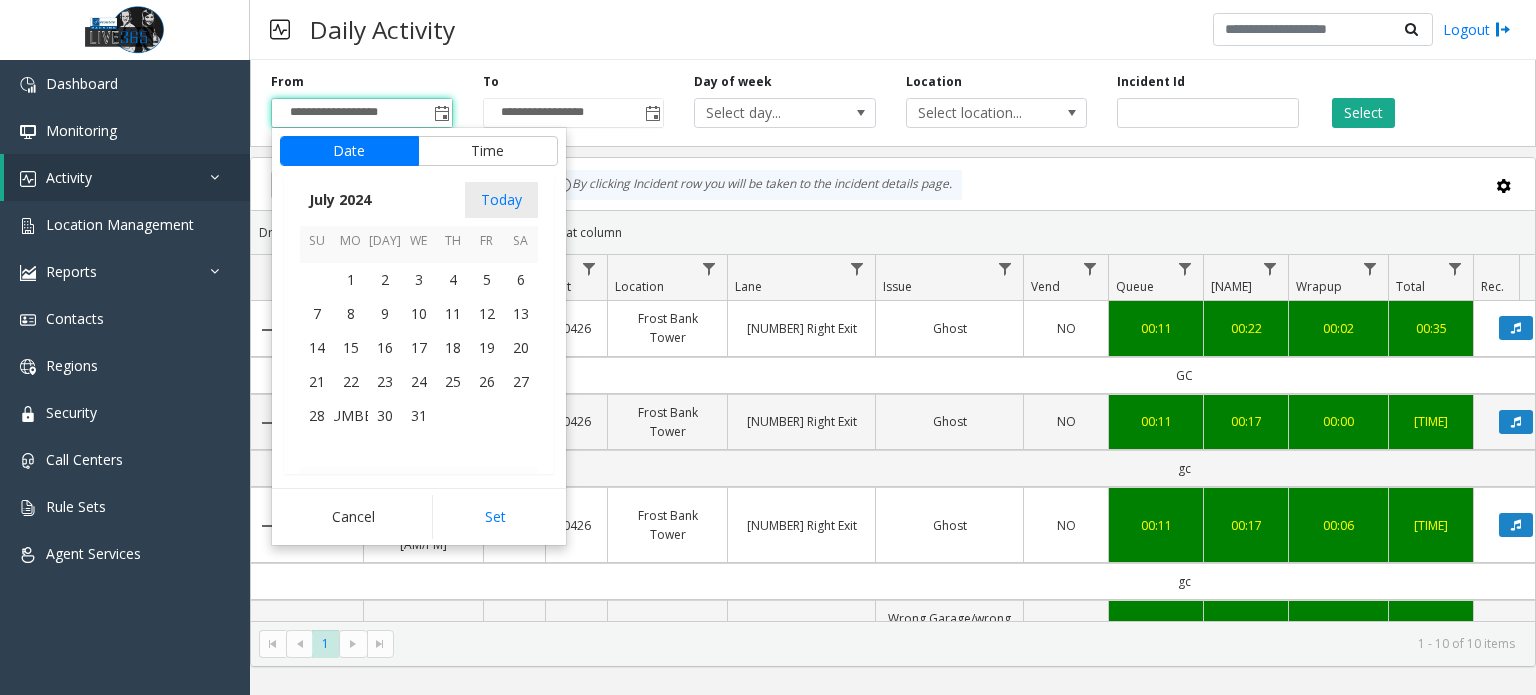 scroll, scrollTop: 355572, scrollLeft: 0, axis: vertical 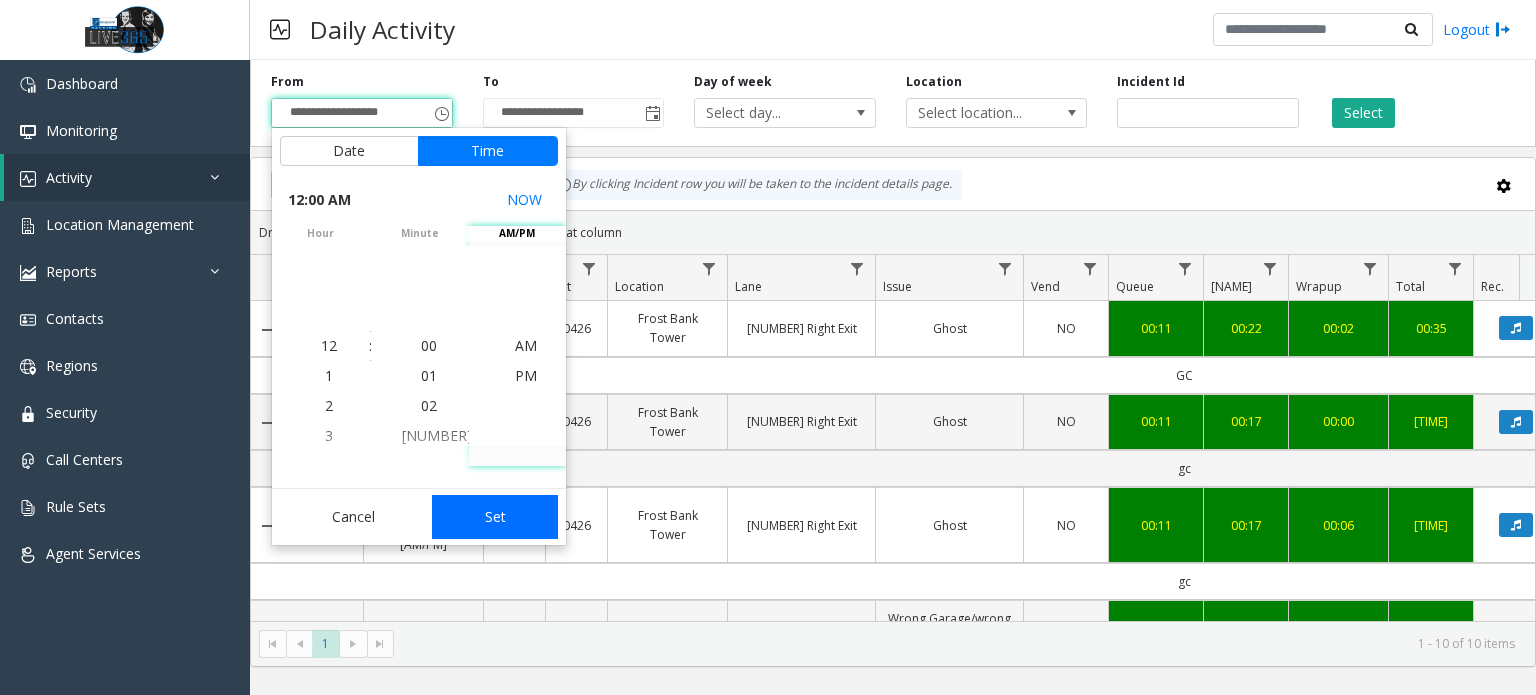 click on "Set" 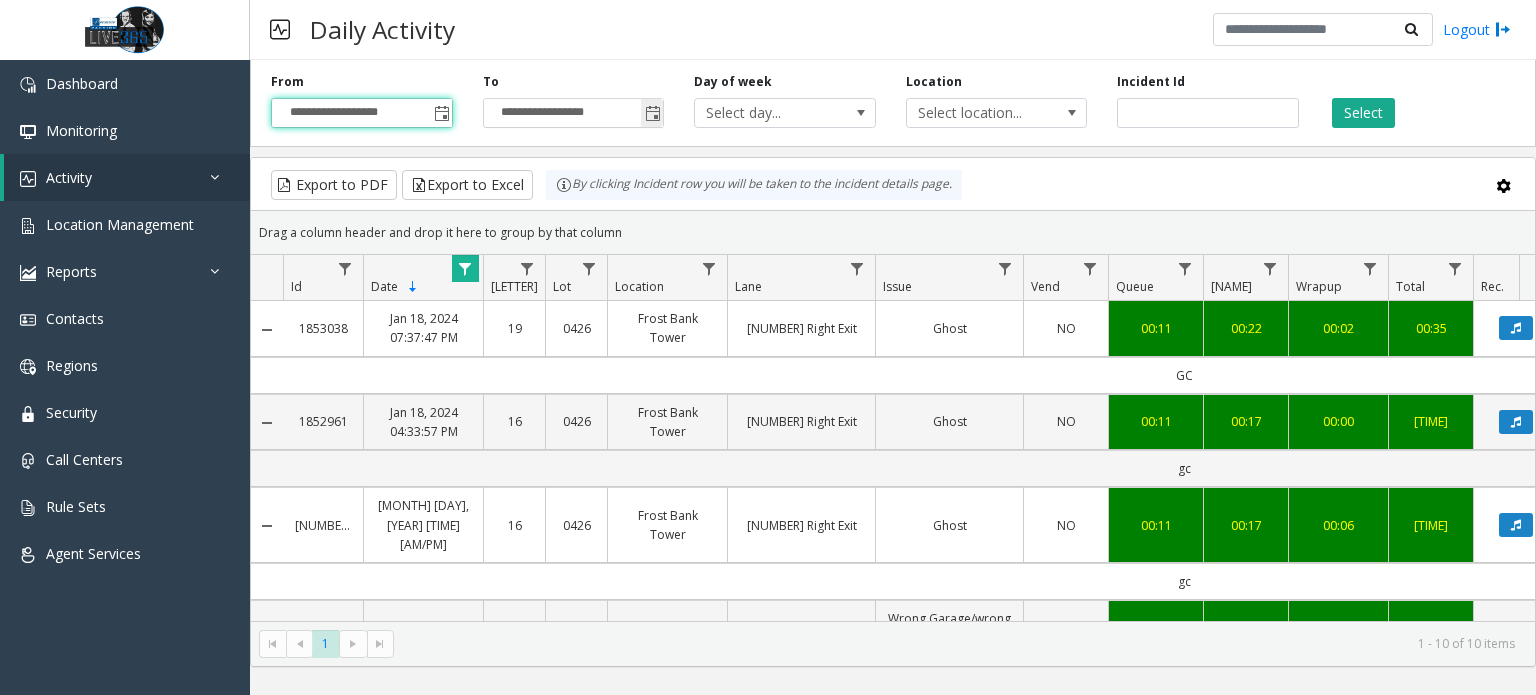 click 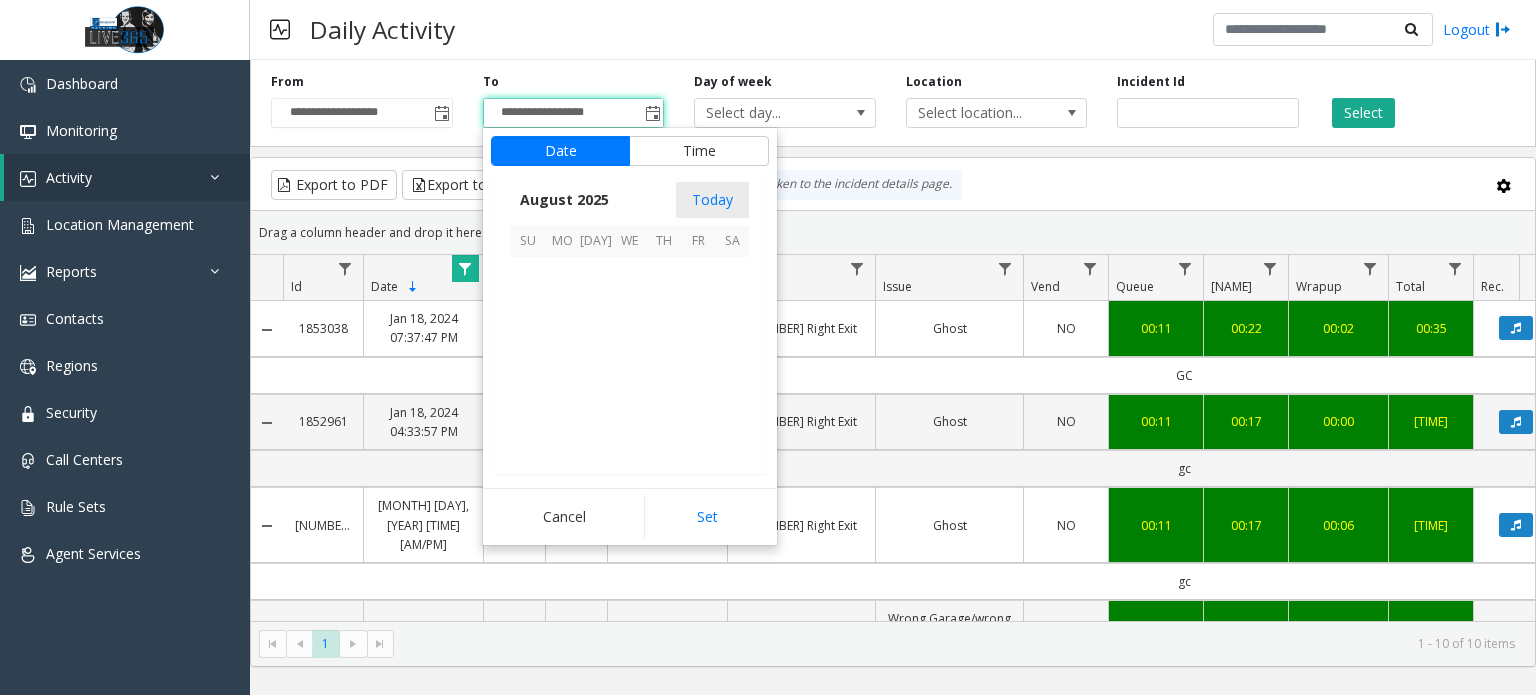 scroll, scrollTop: 358666, scrollLeft: 0, axis: vertical 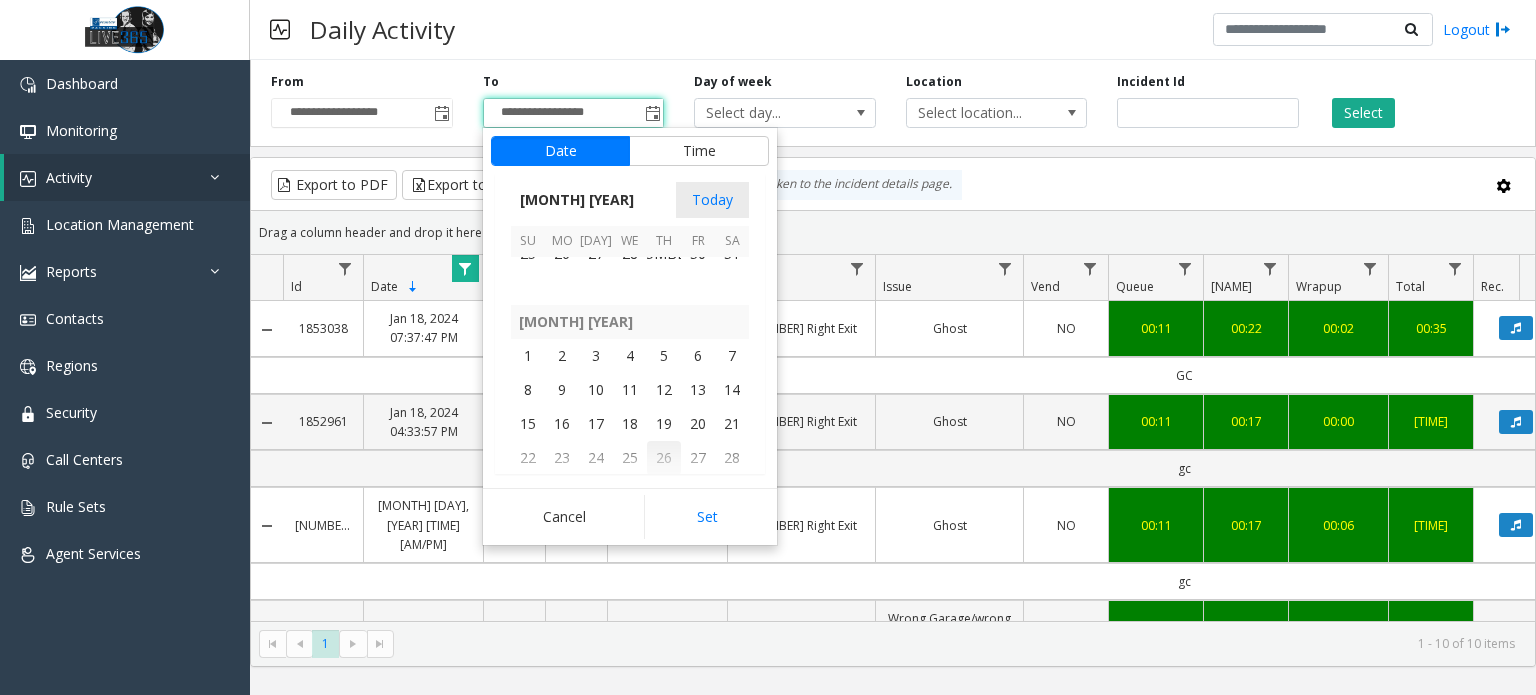 click on "26" at bounding box center (664, 458) 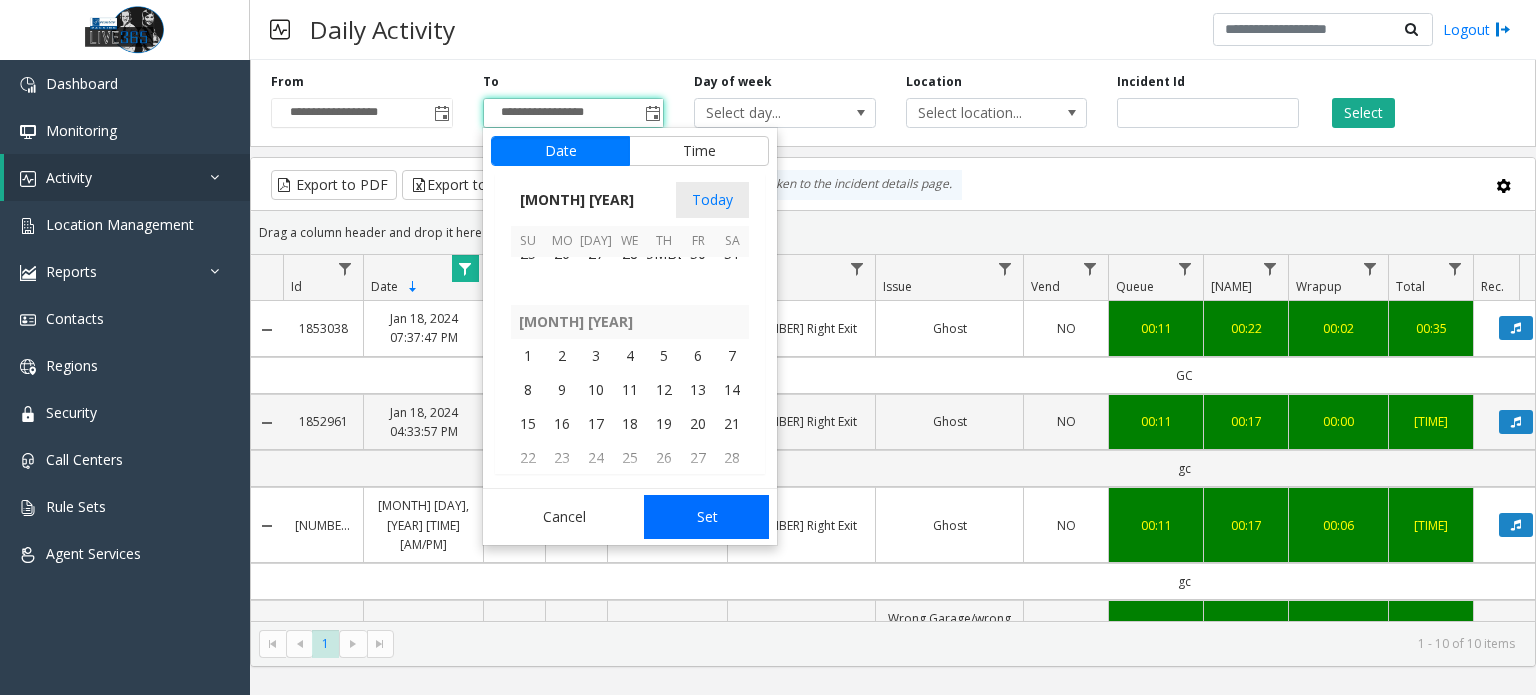 scroll, scrollTop: 356048, scrollLeft: 0, axis: vertical 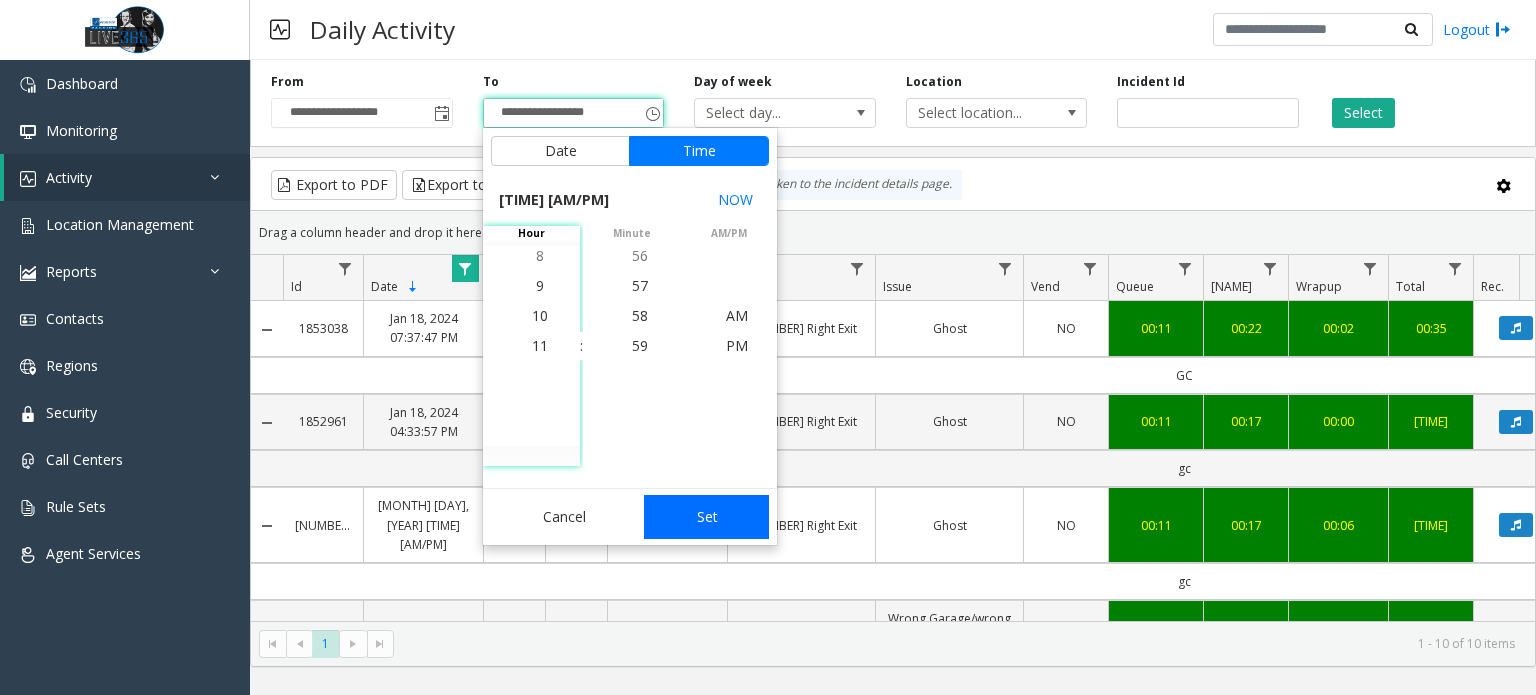 click on "Set" 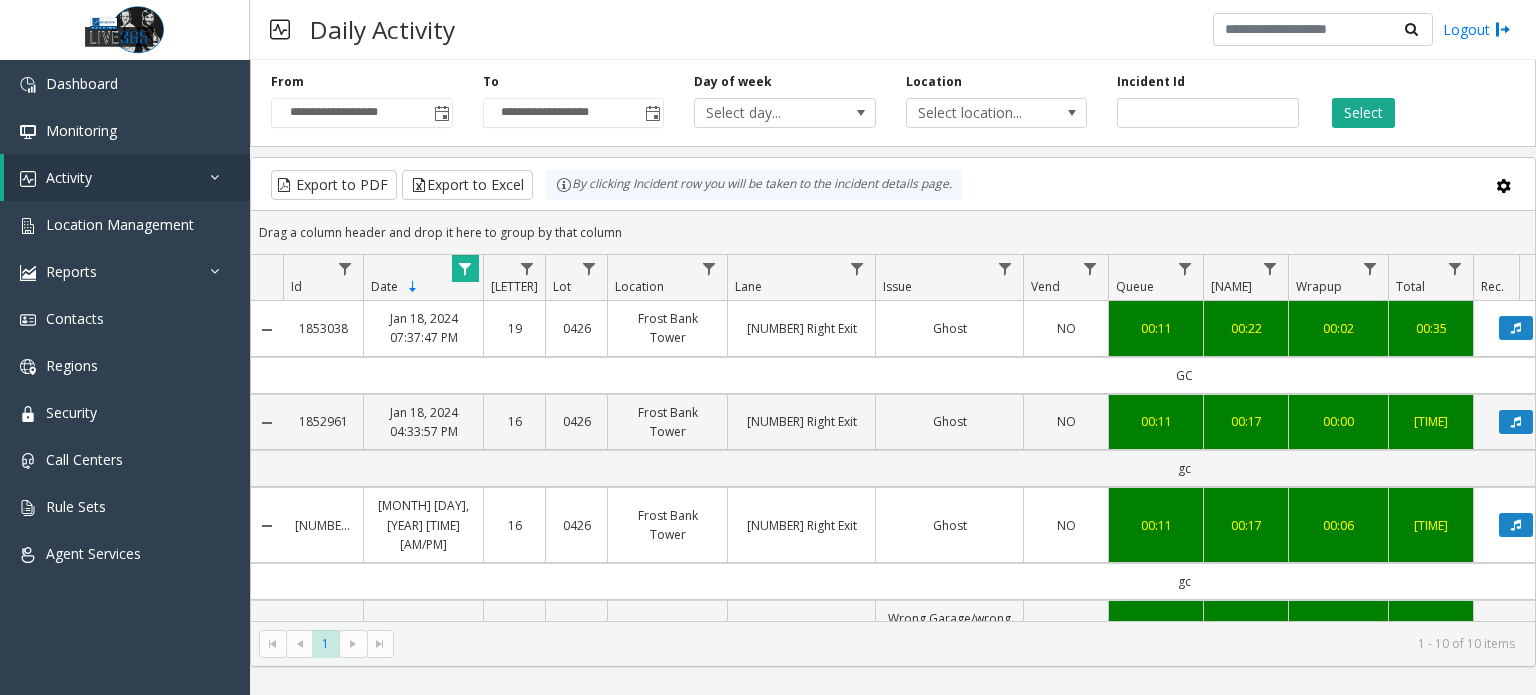 click on "Select" 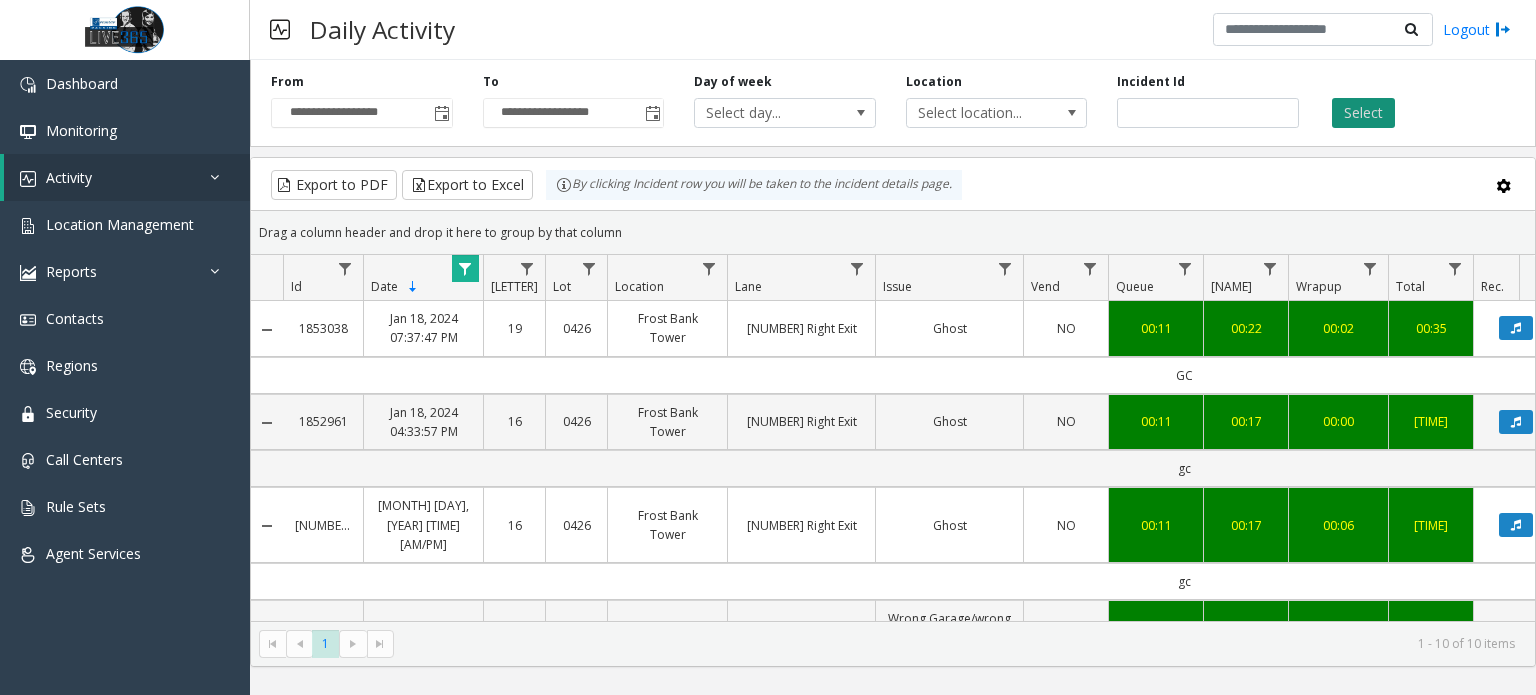 click on "Select" 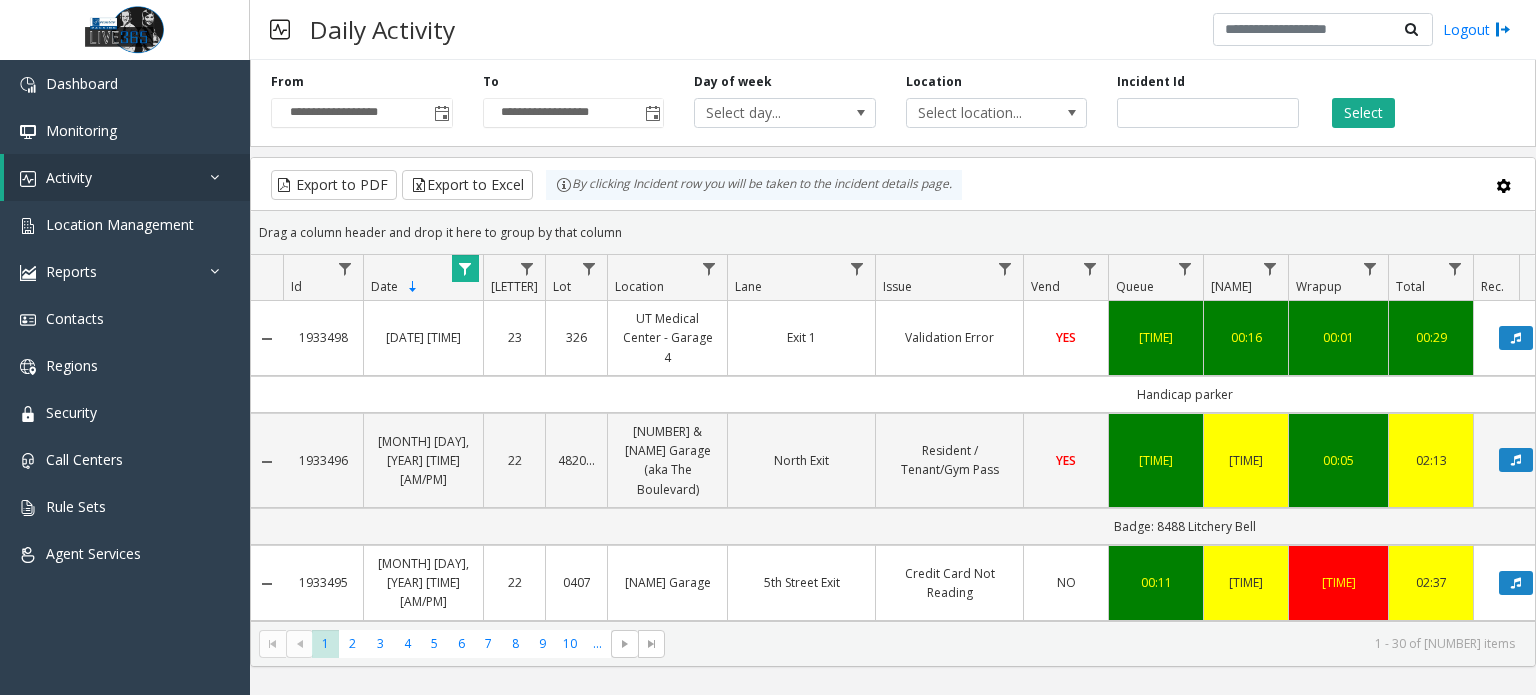 click 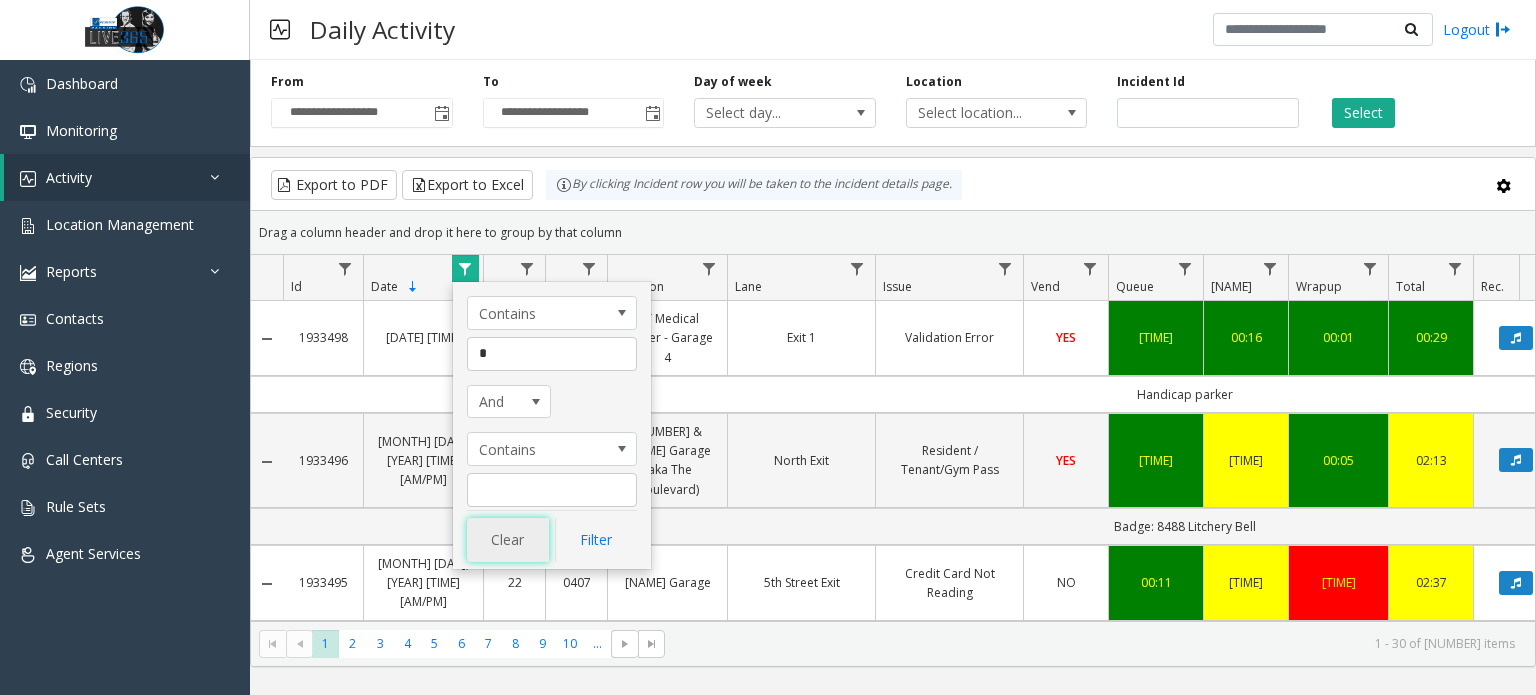 click on "Clear" 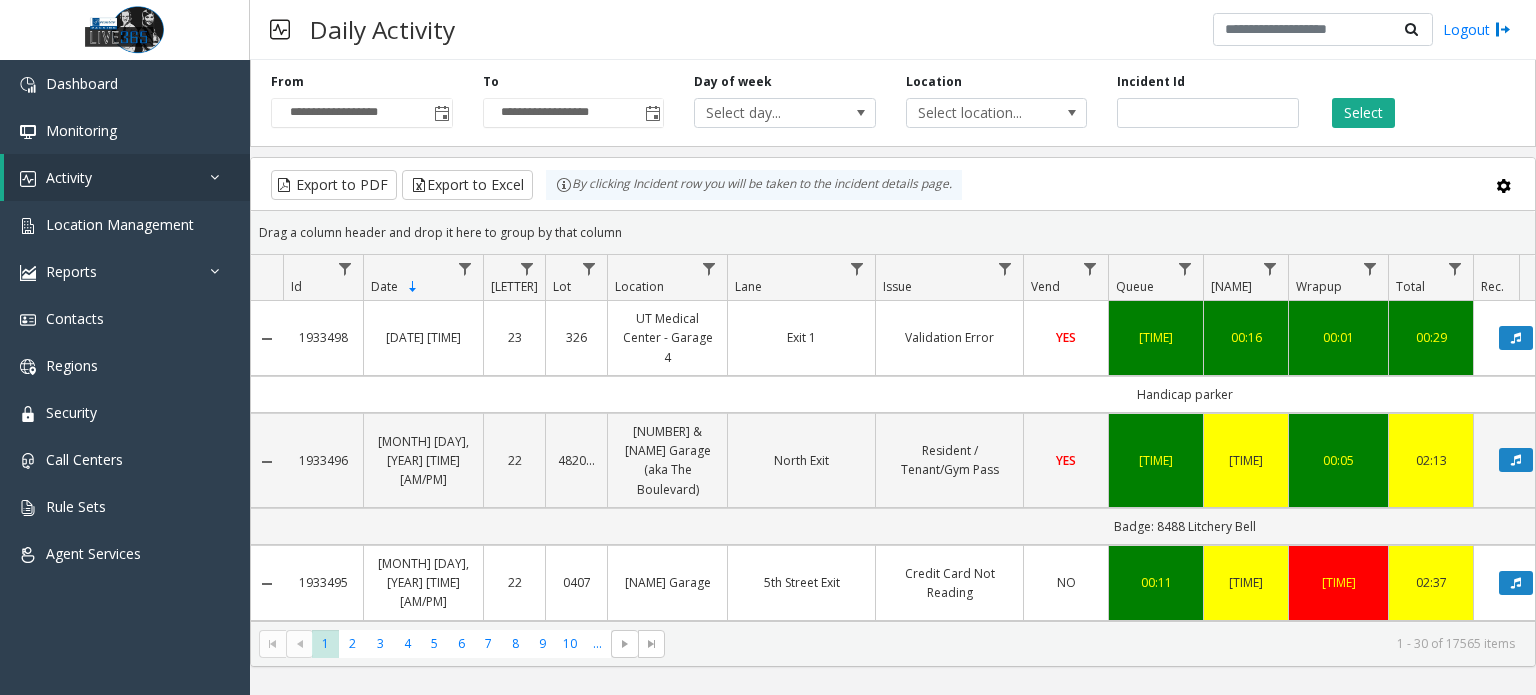 scroll, scrollTop: 0, scrollLeft: 145, axis: horizontal 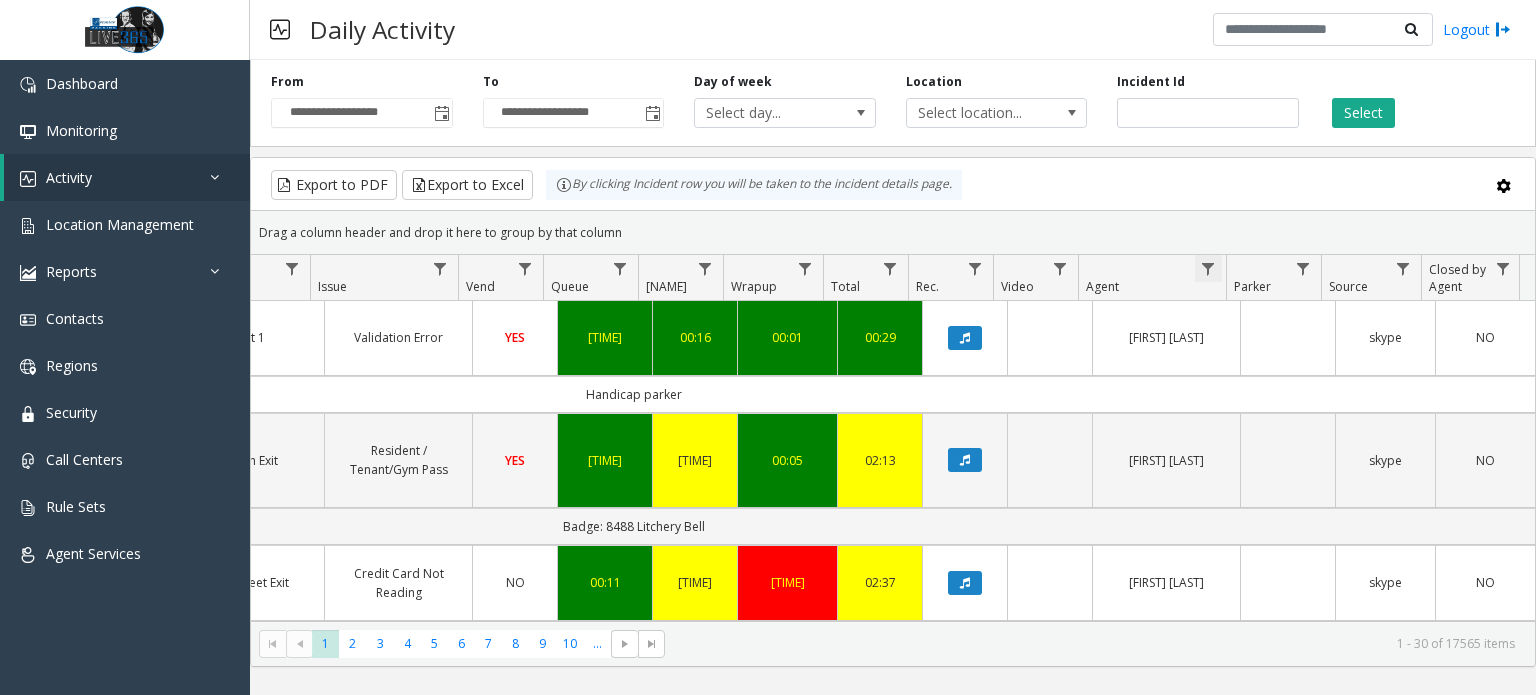 click 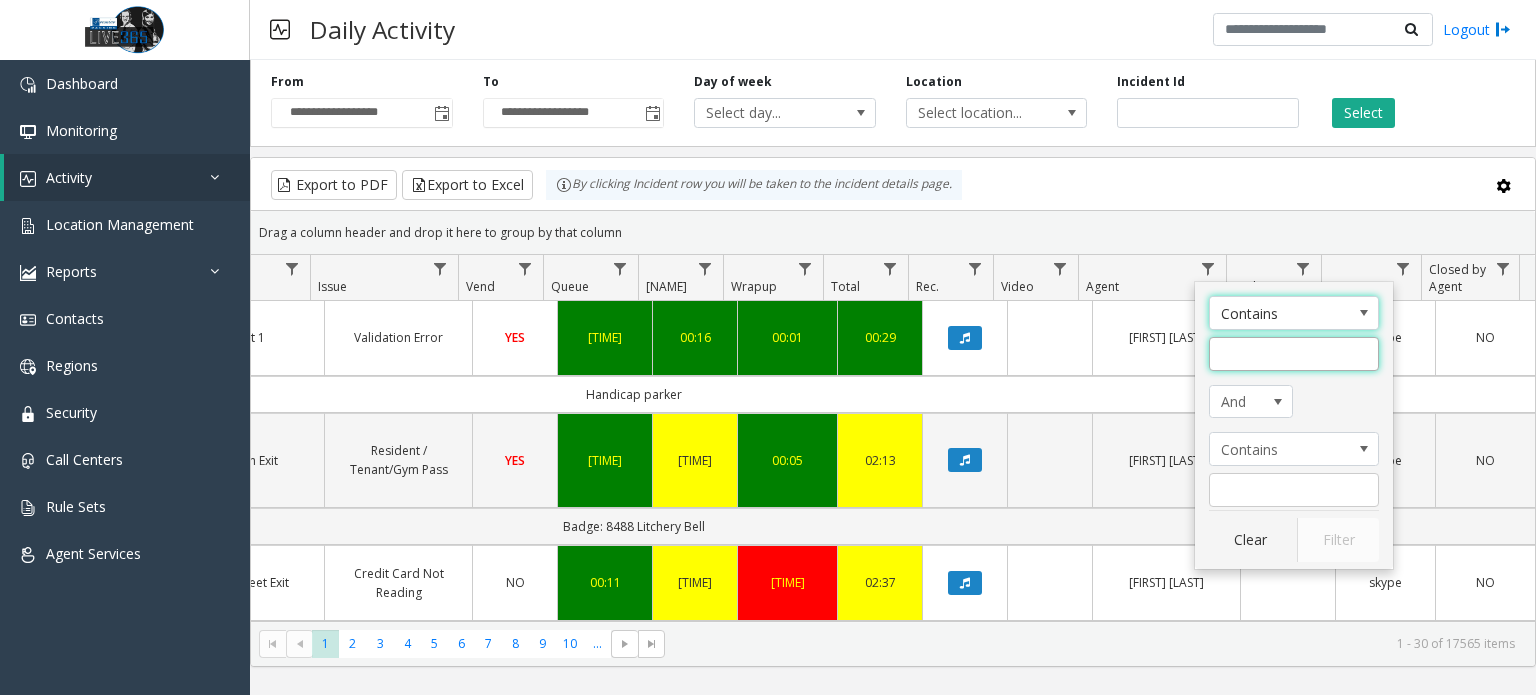 click 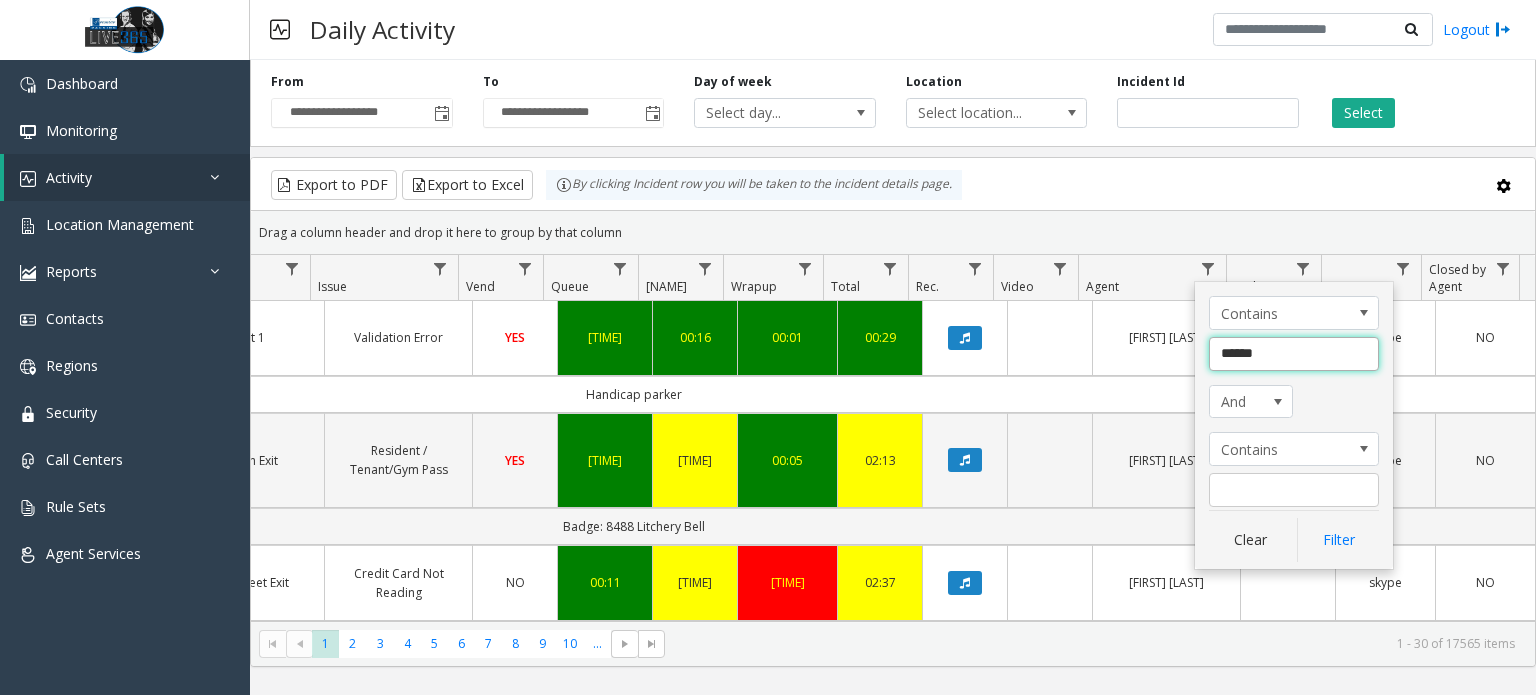 type on "*******" 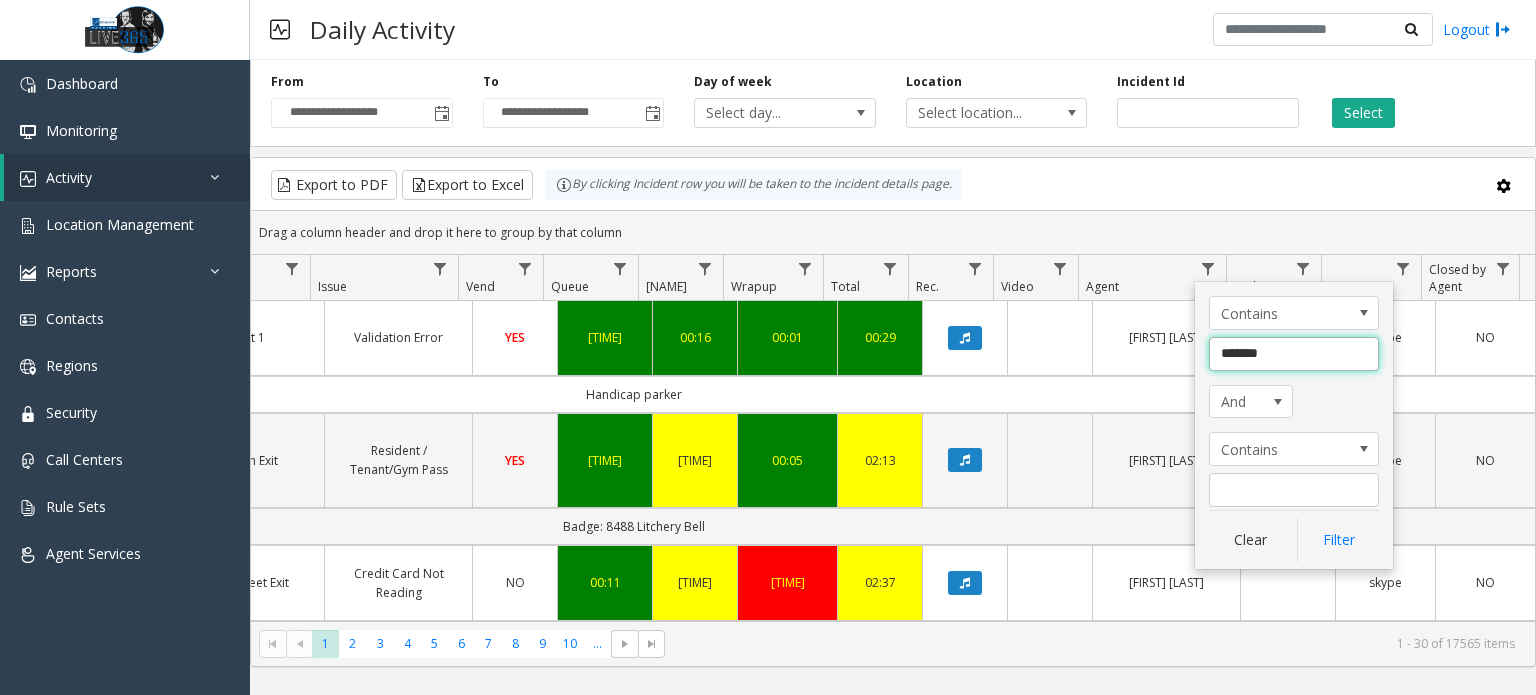 click on "Filter" 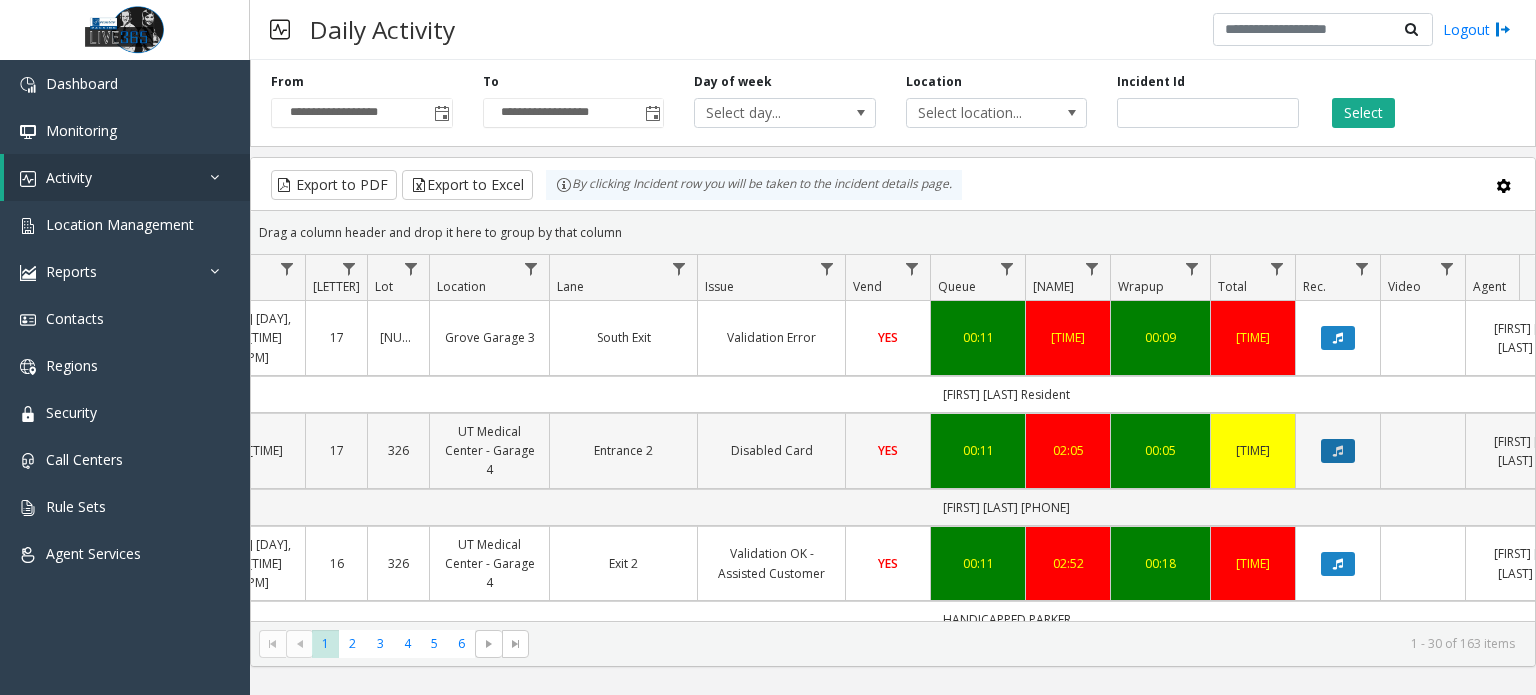 click 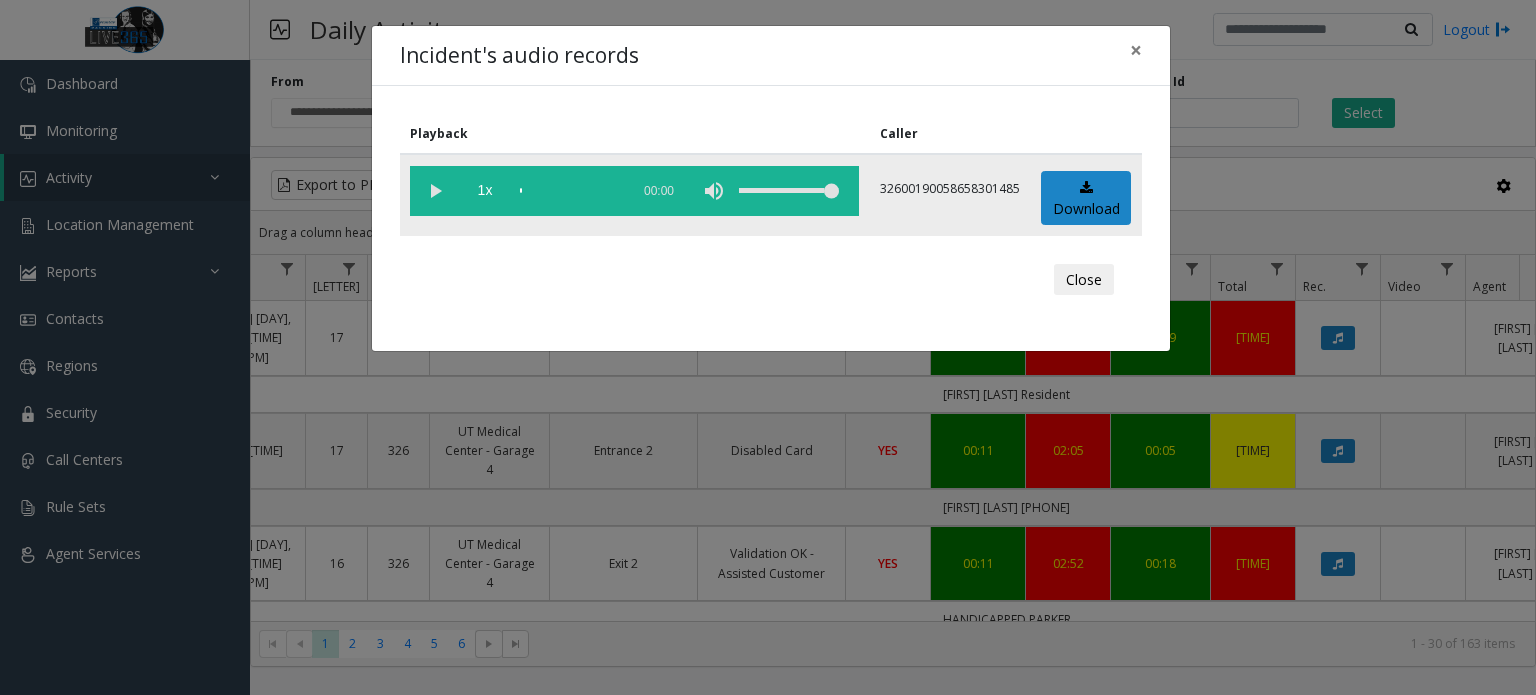 click 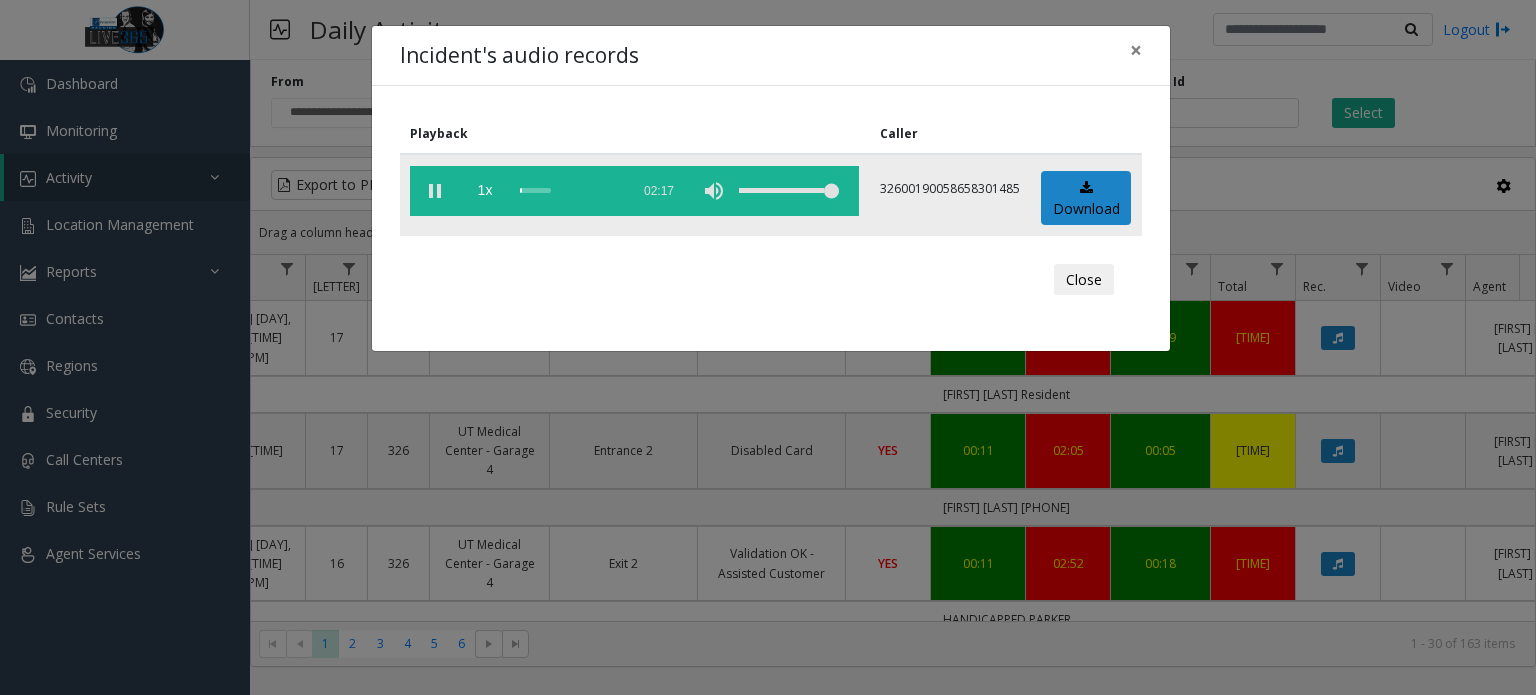 click 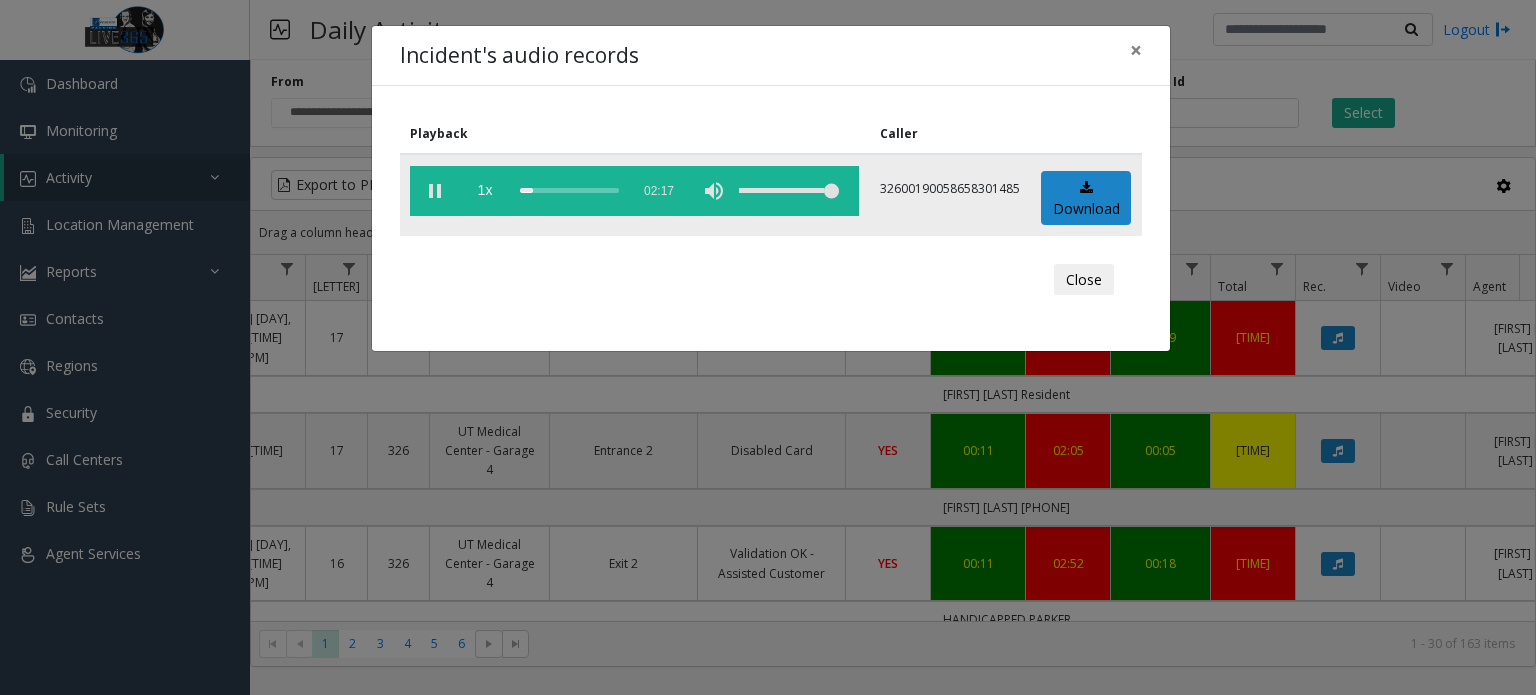 click 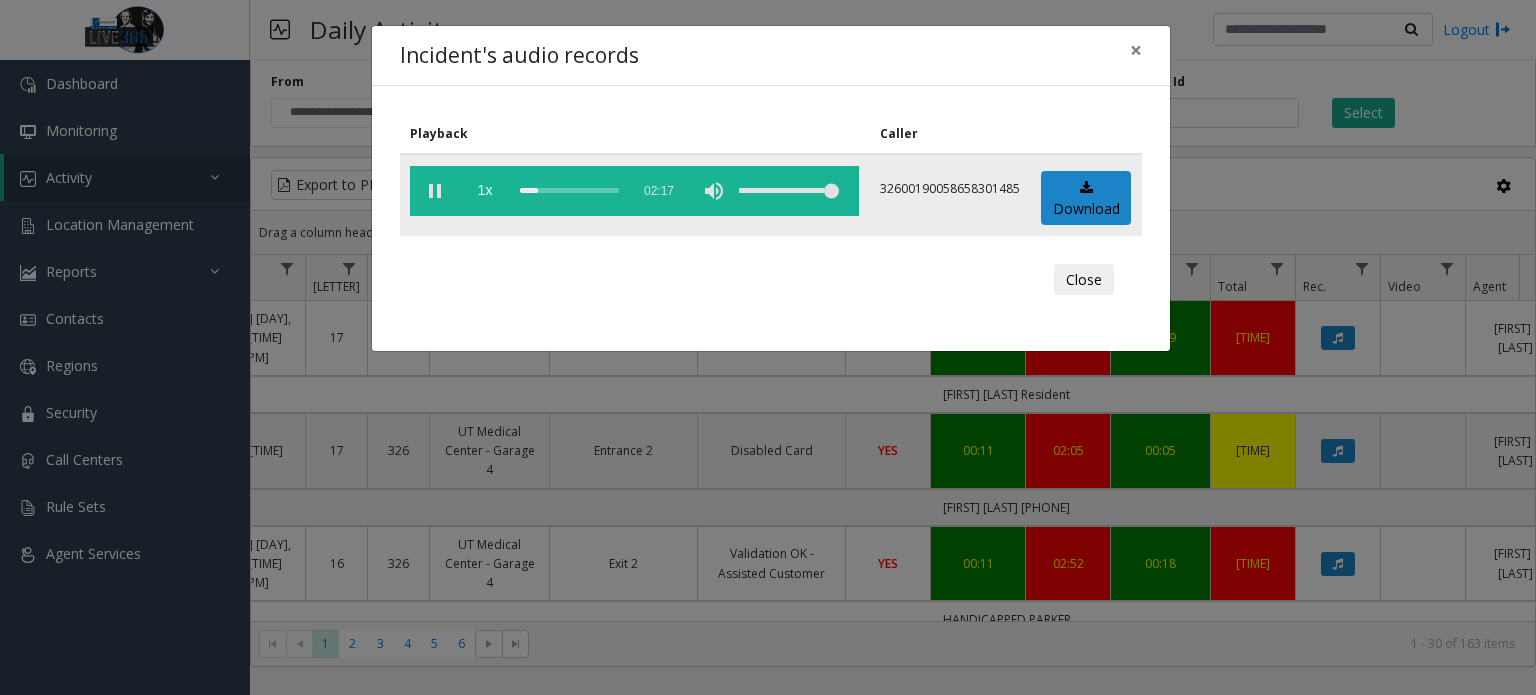 click 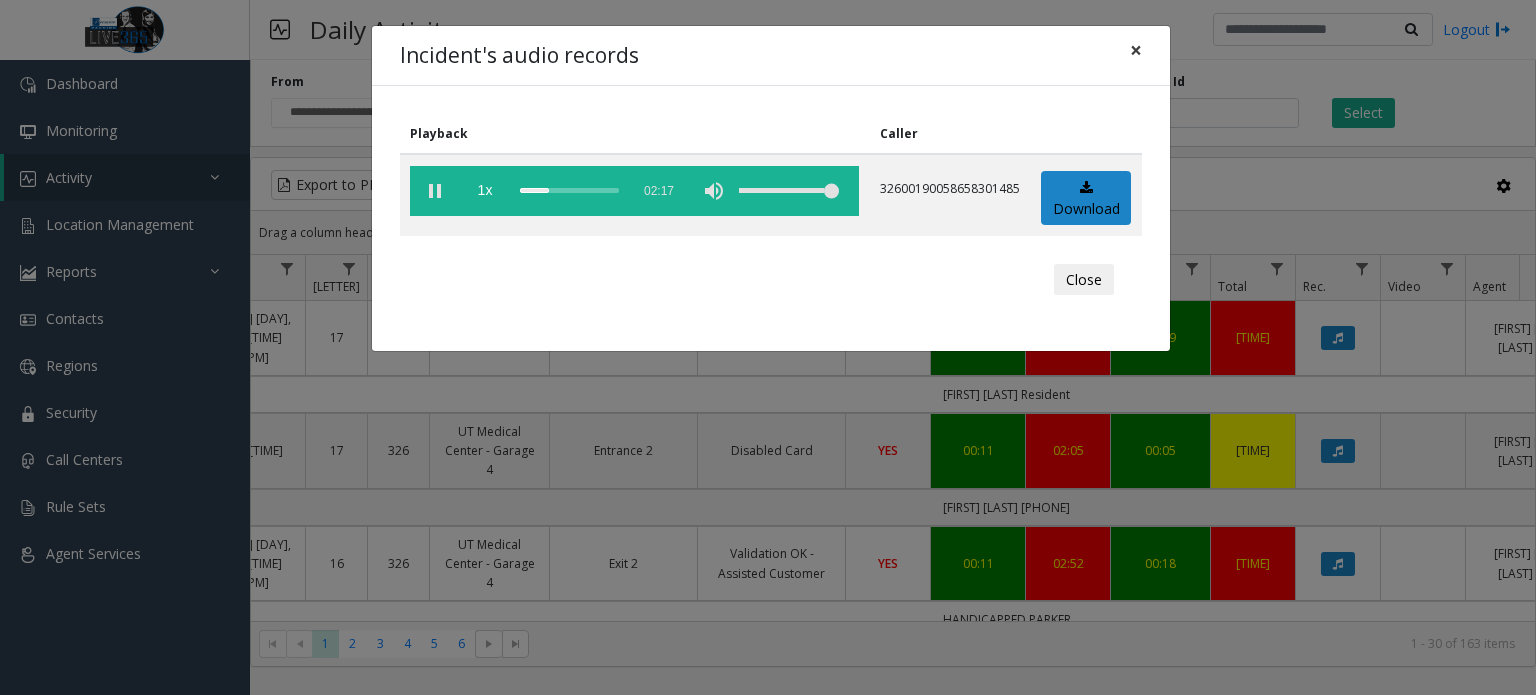 click on "×" 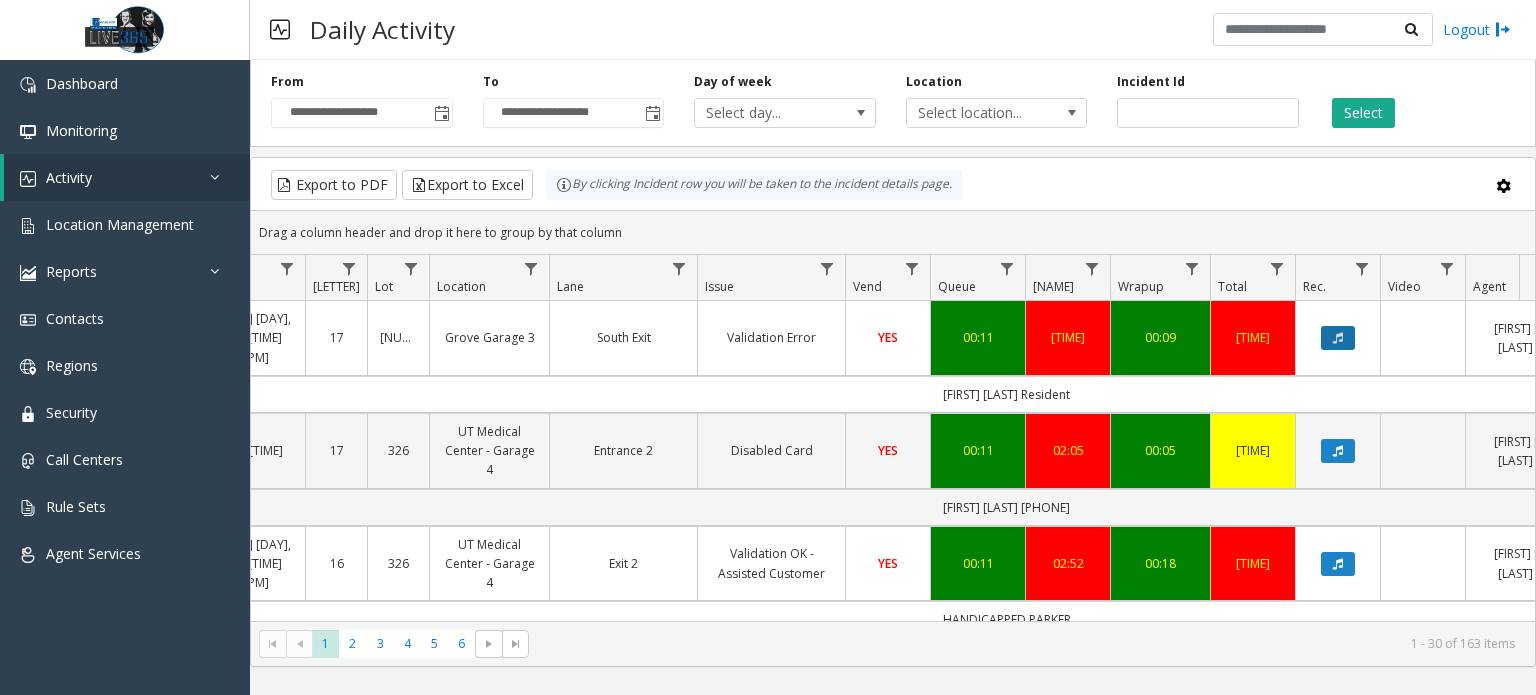 click 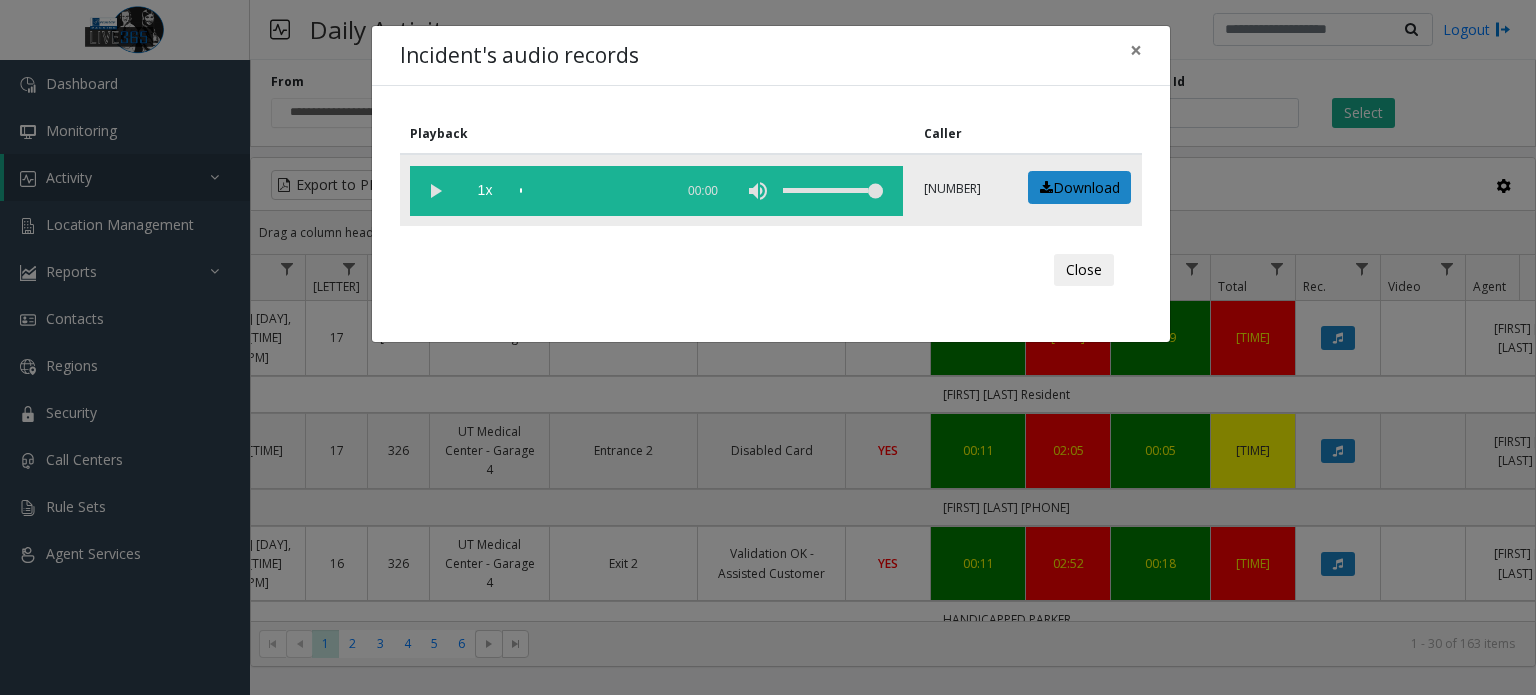 click 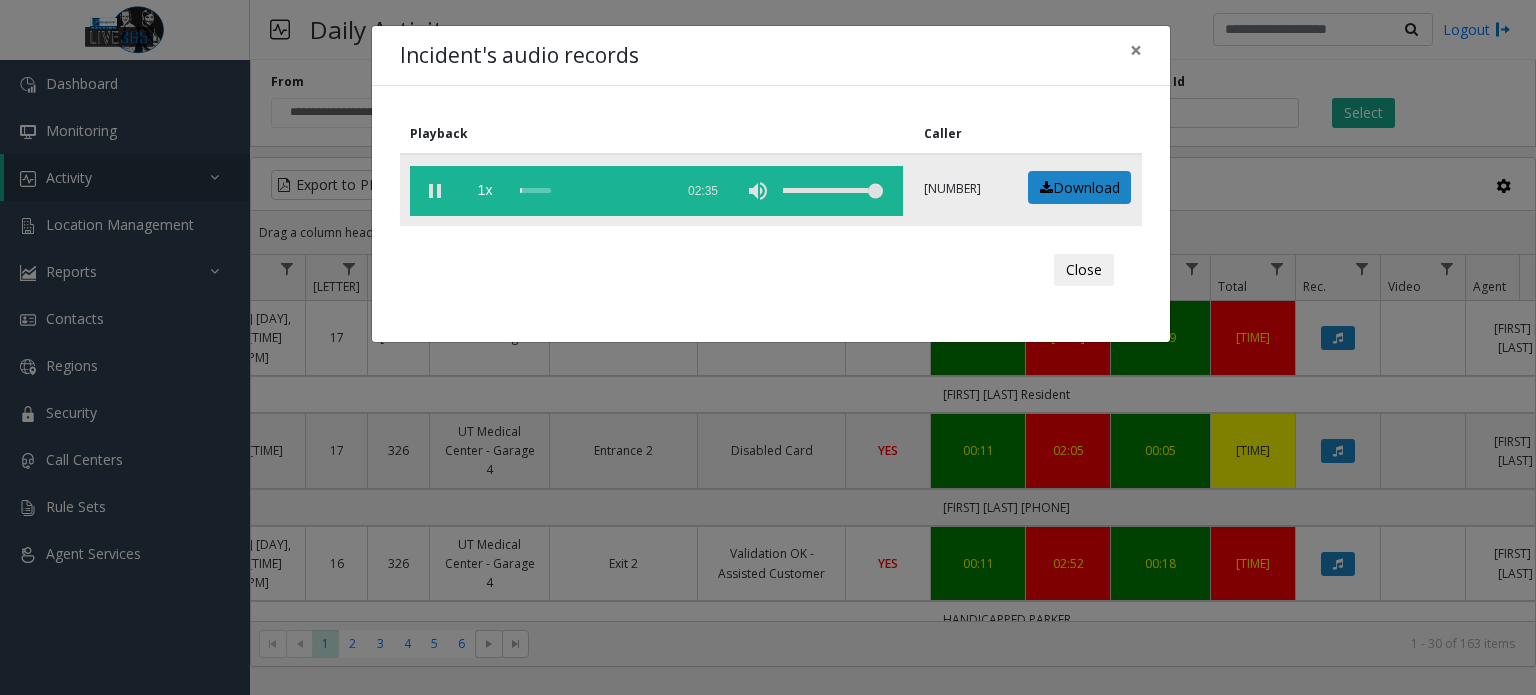 click 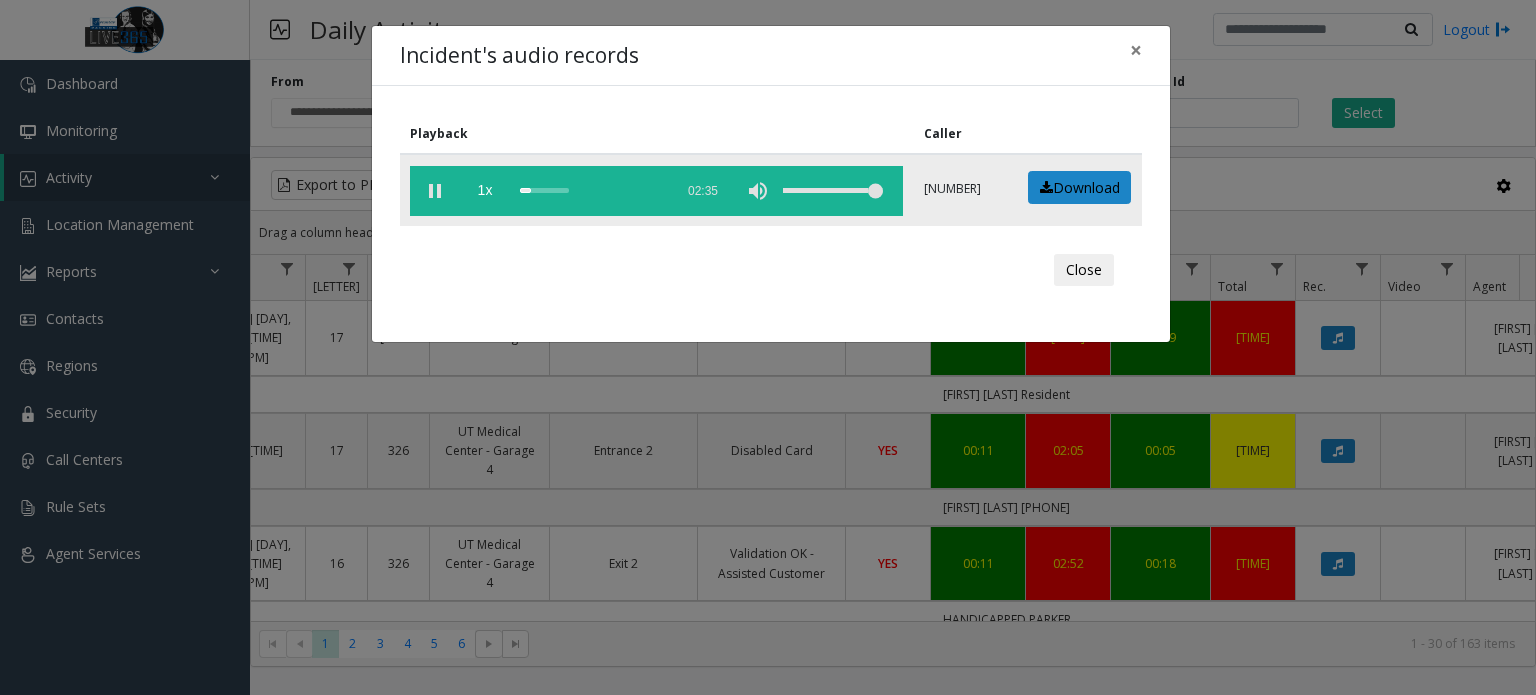 click 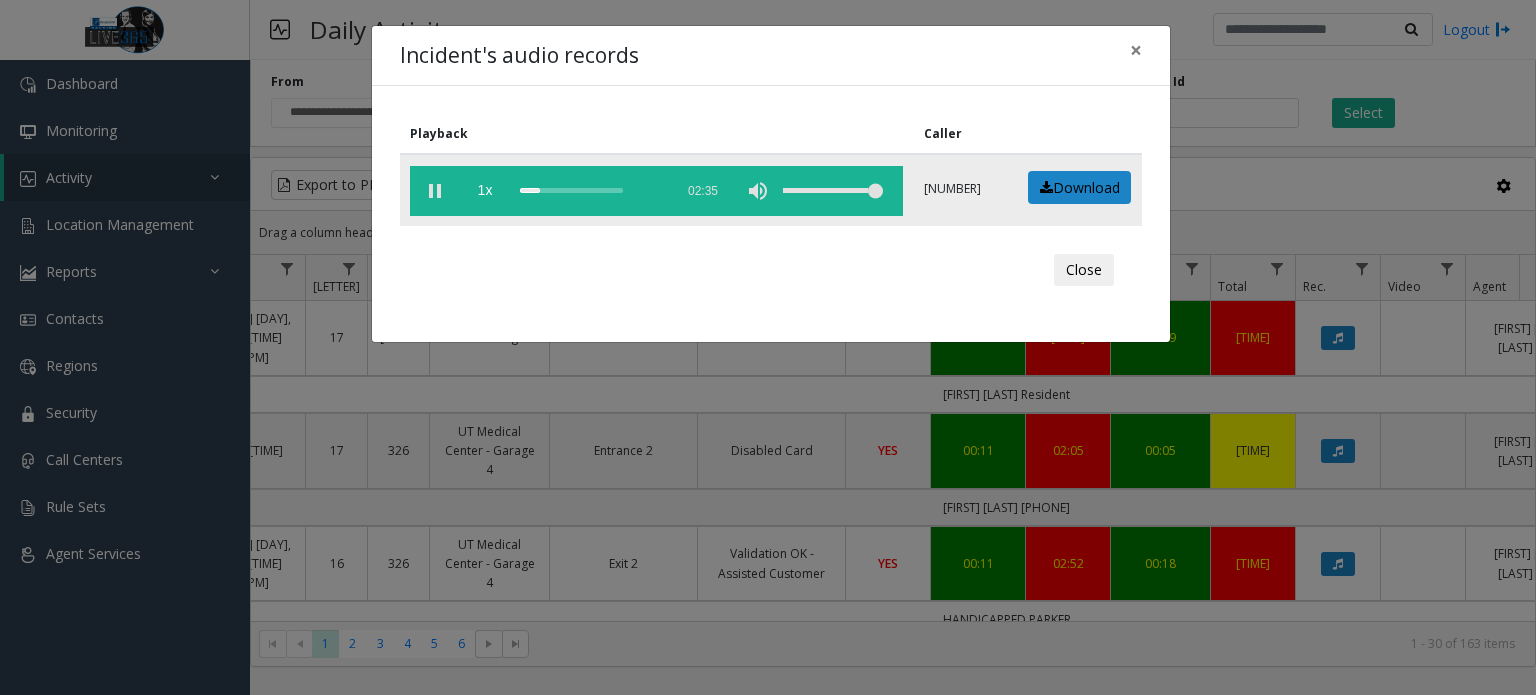 click 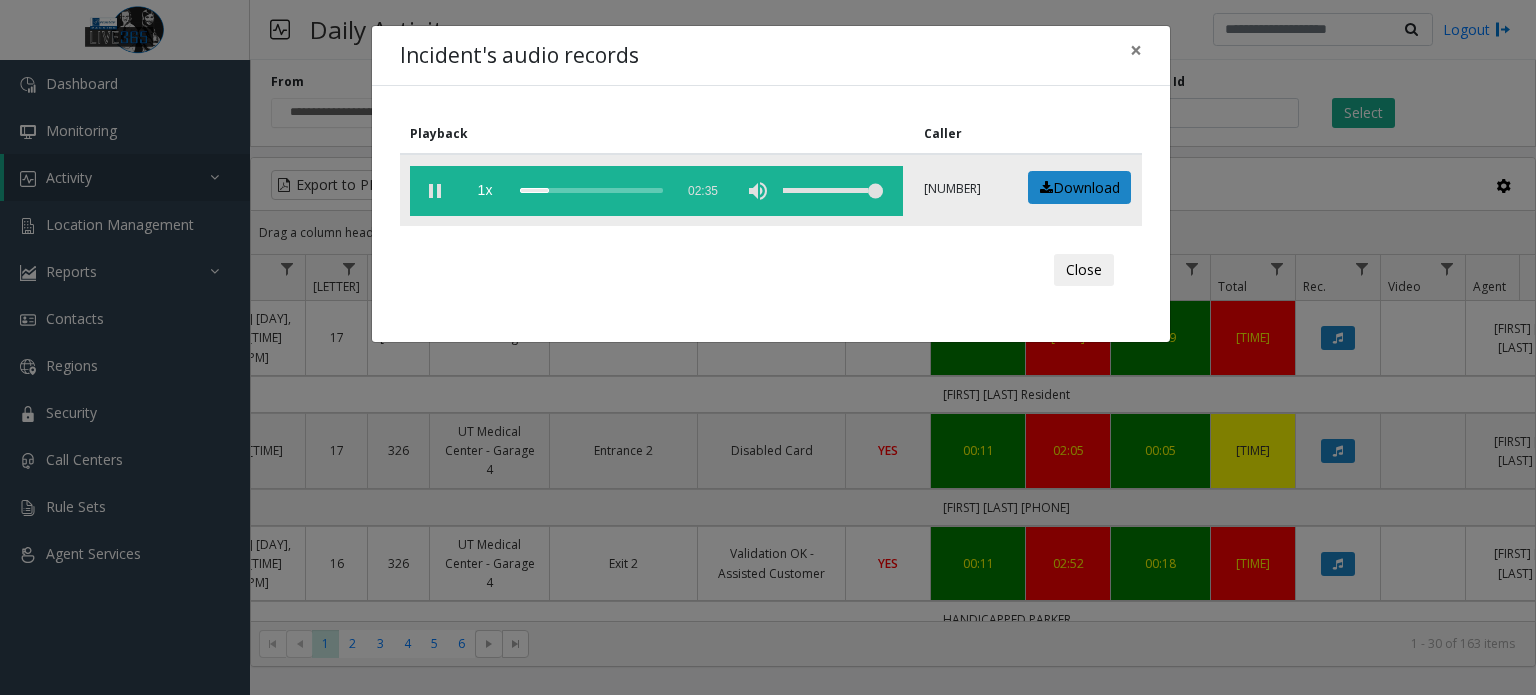 click 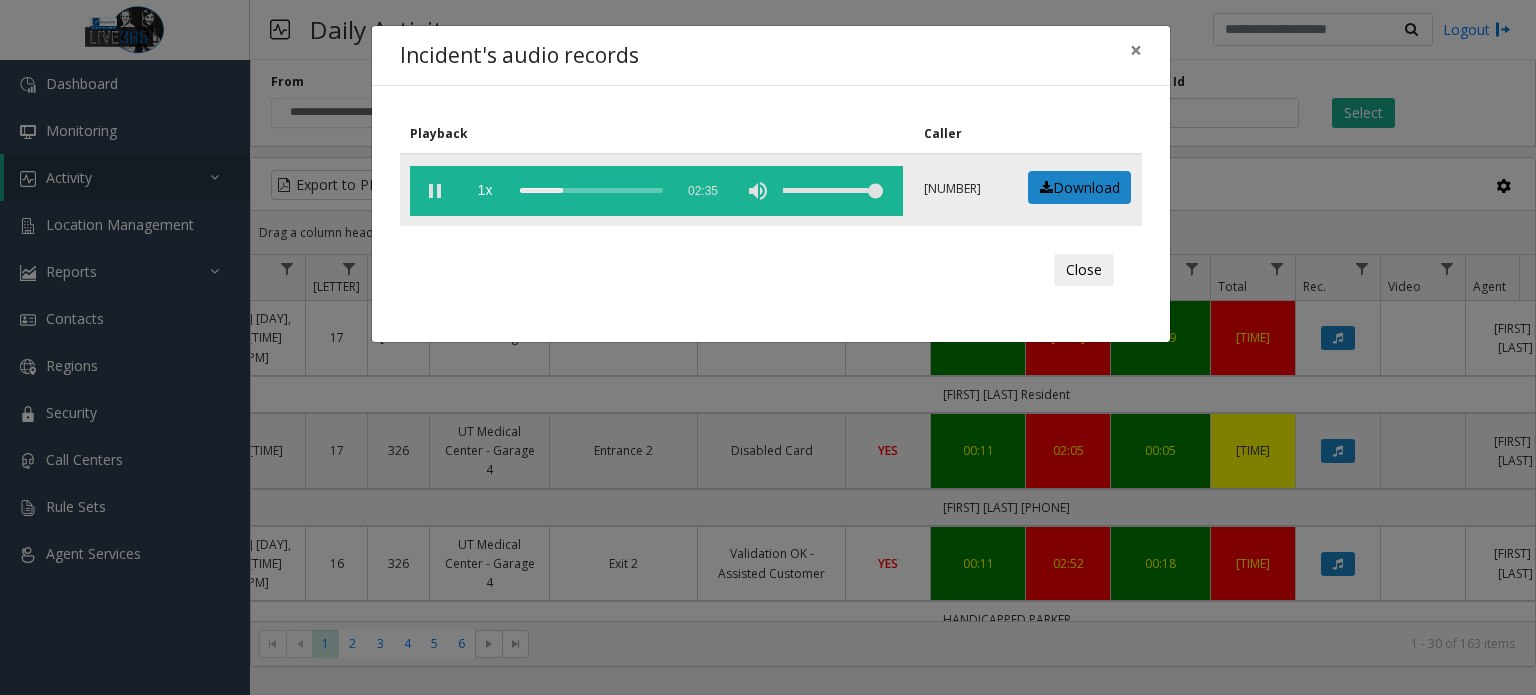 click 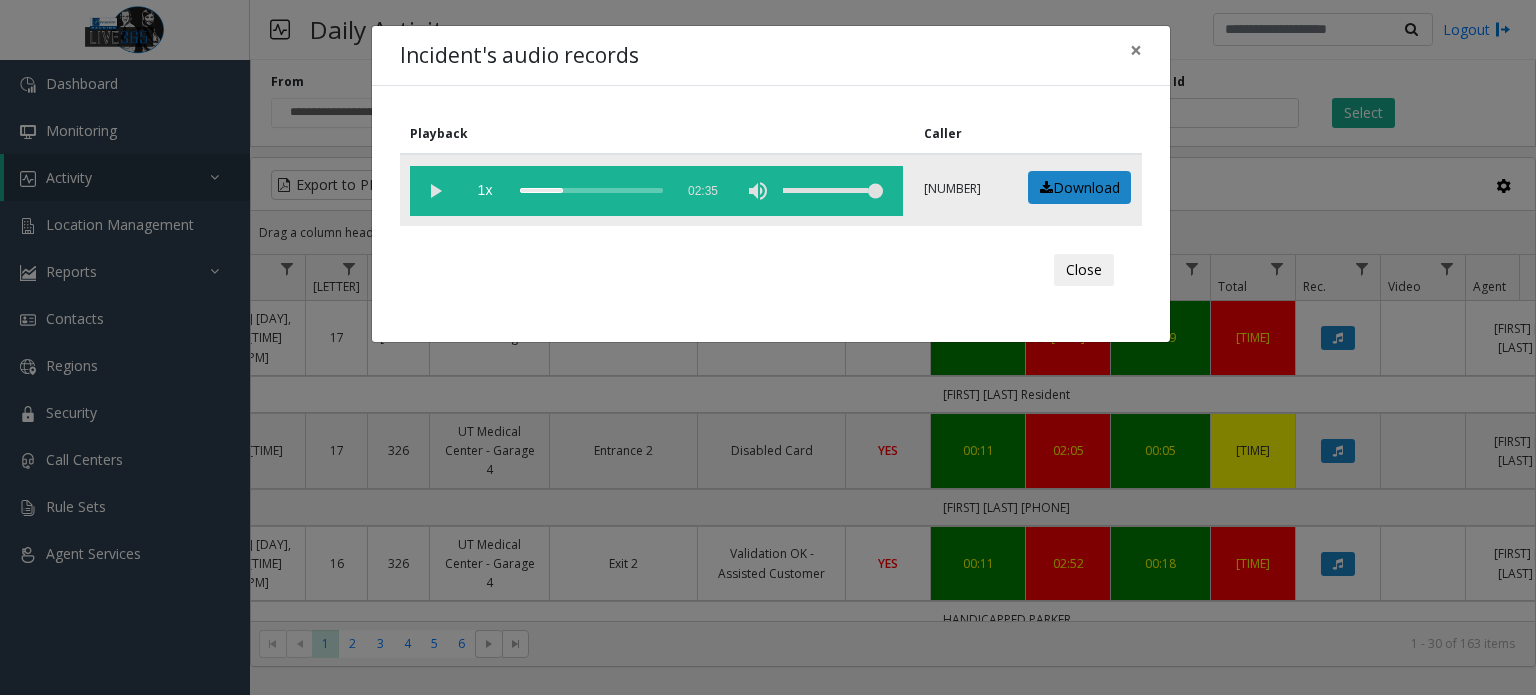 click on "1x  02:35" 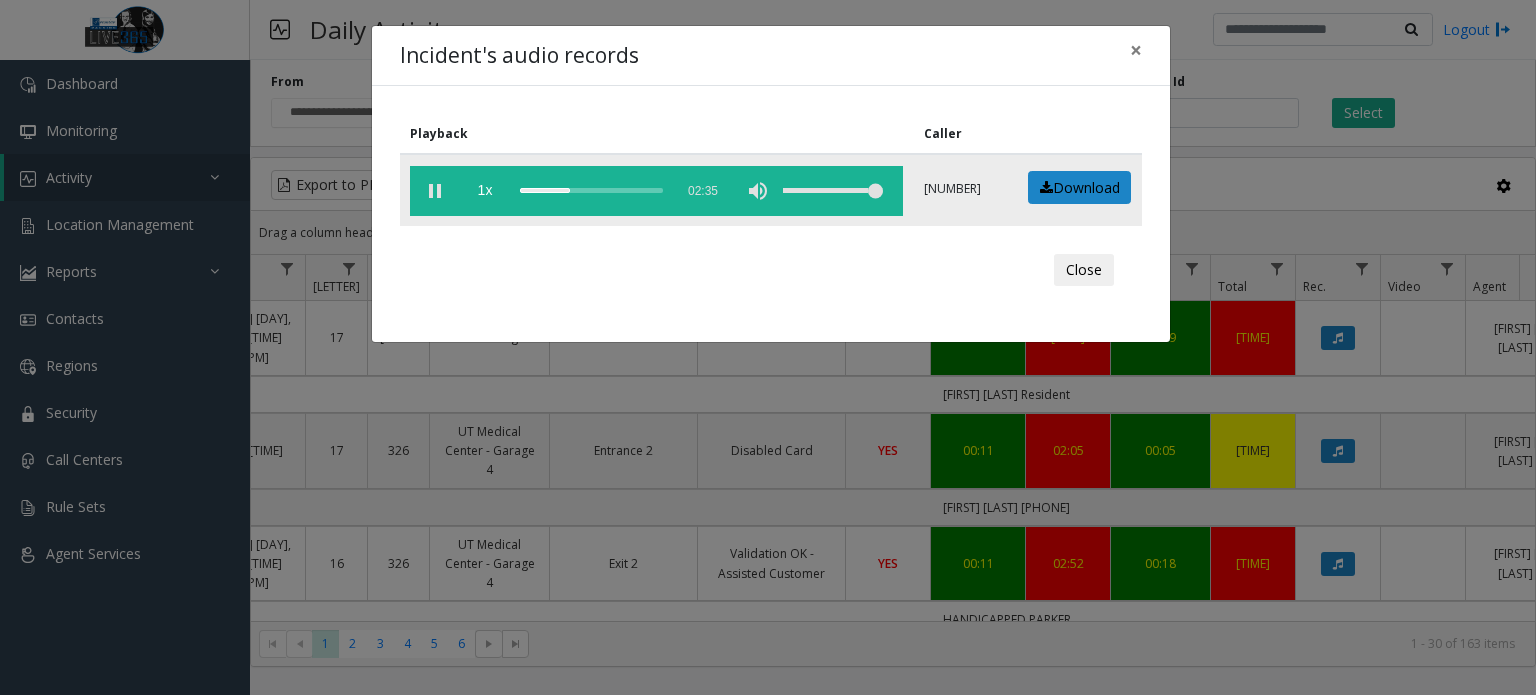 click 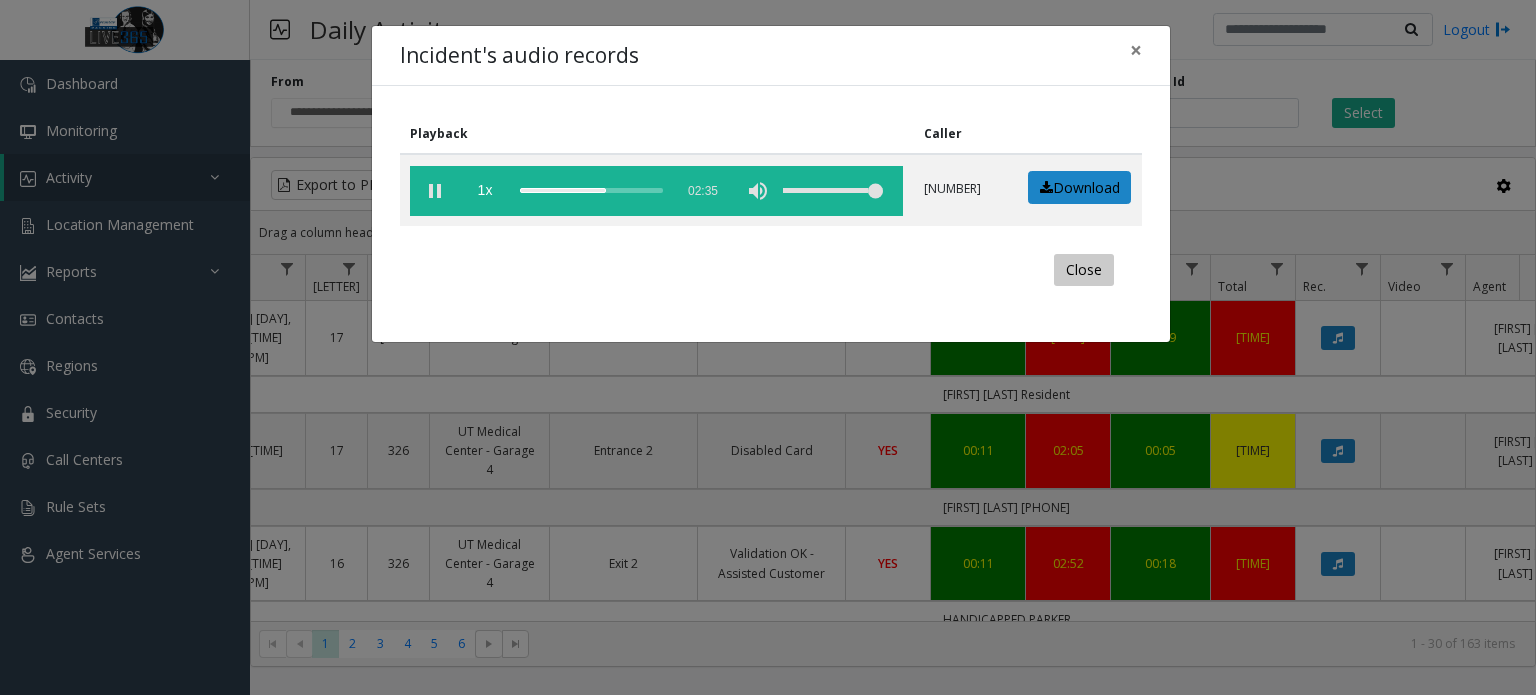click on "Close" 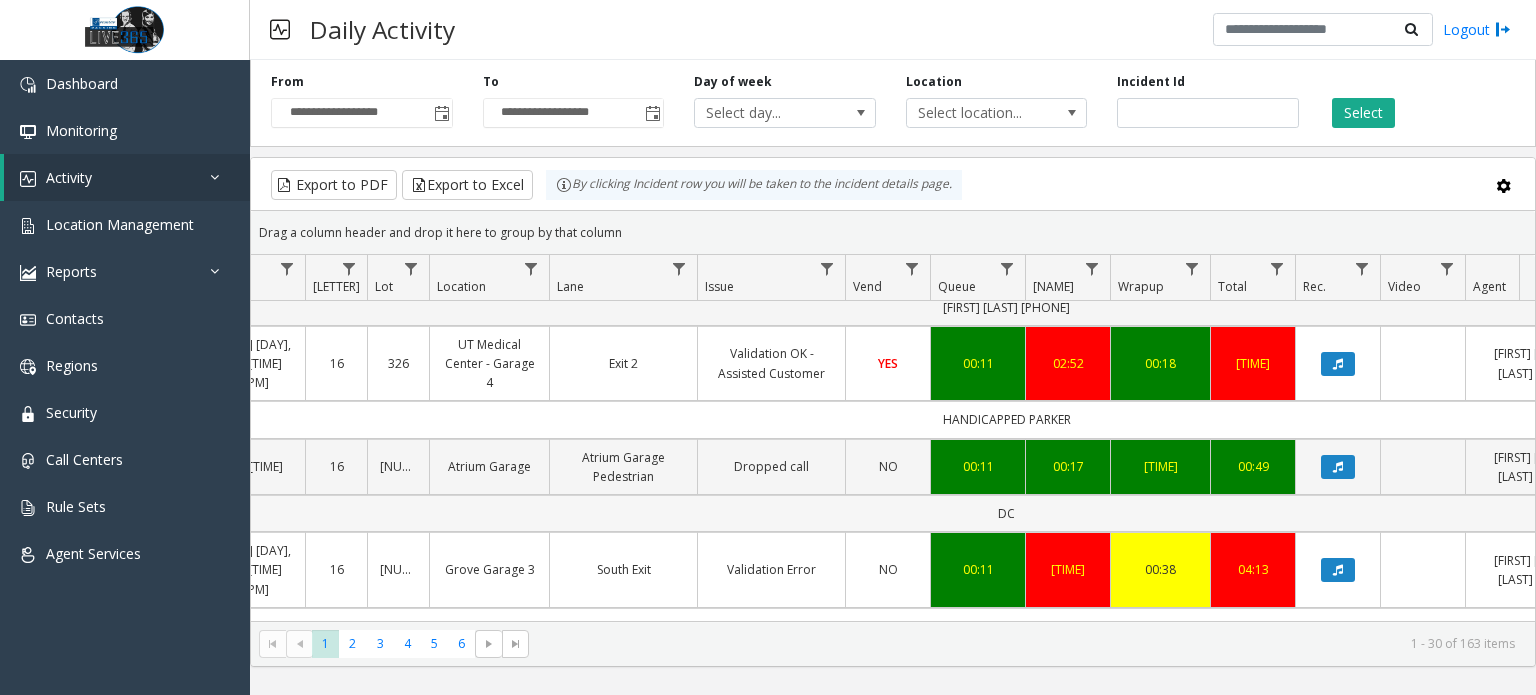 scroll, scrollTop: 300, scrollLeft: 178, axis: both 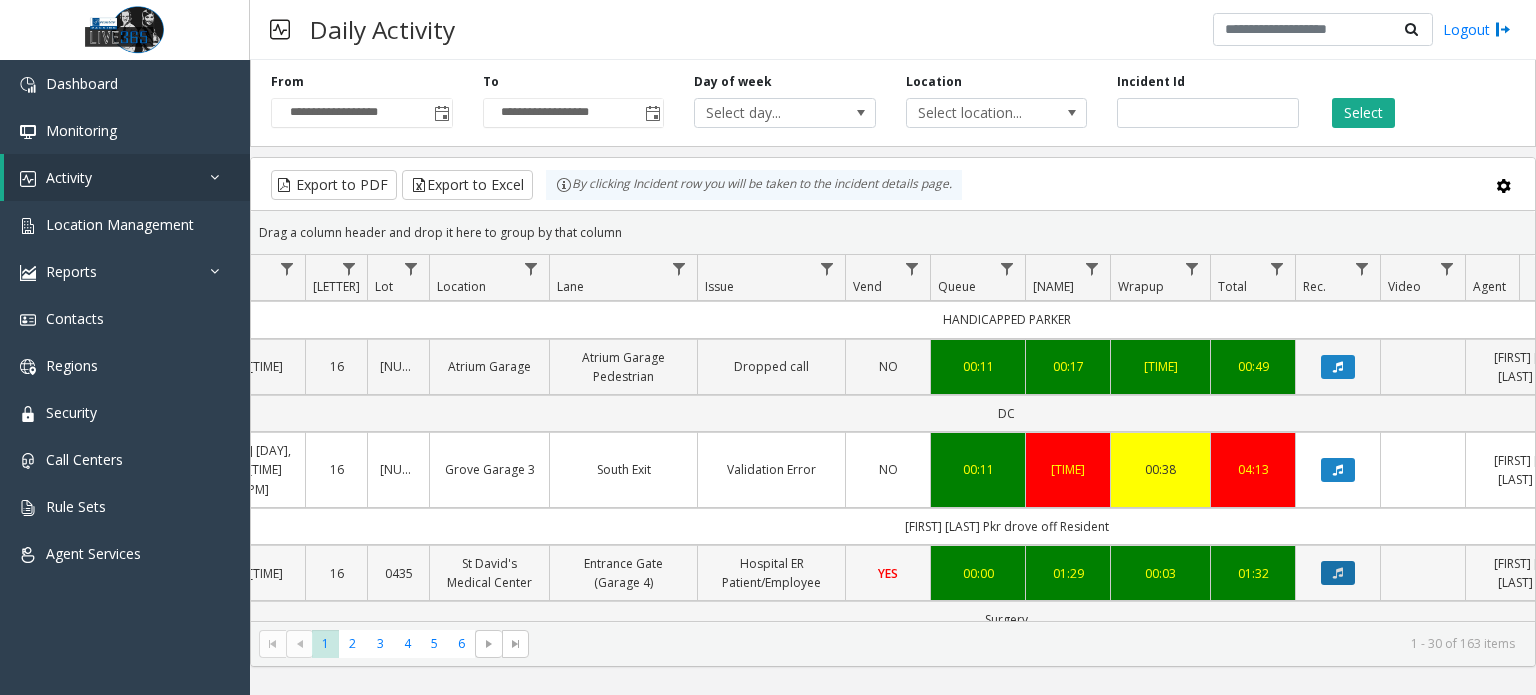 click 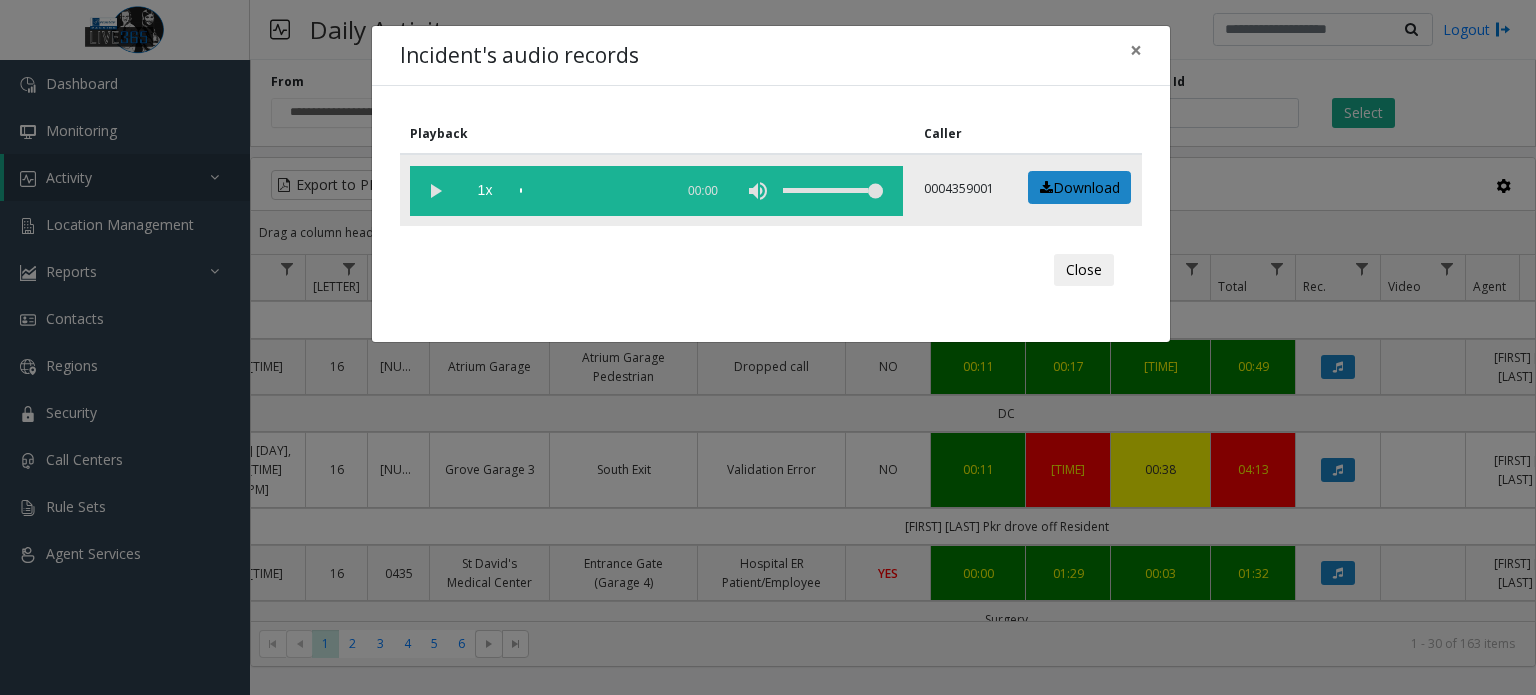 click 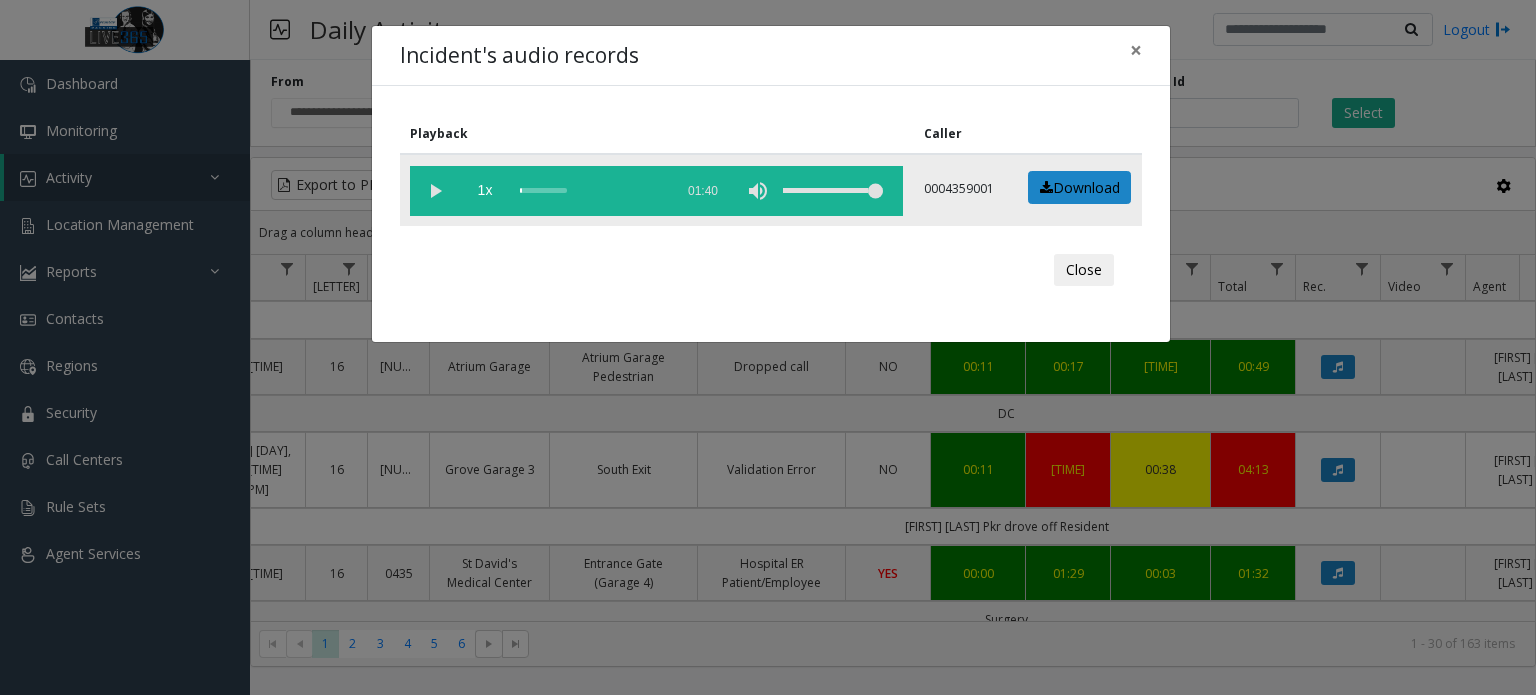 click 